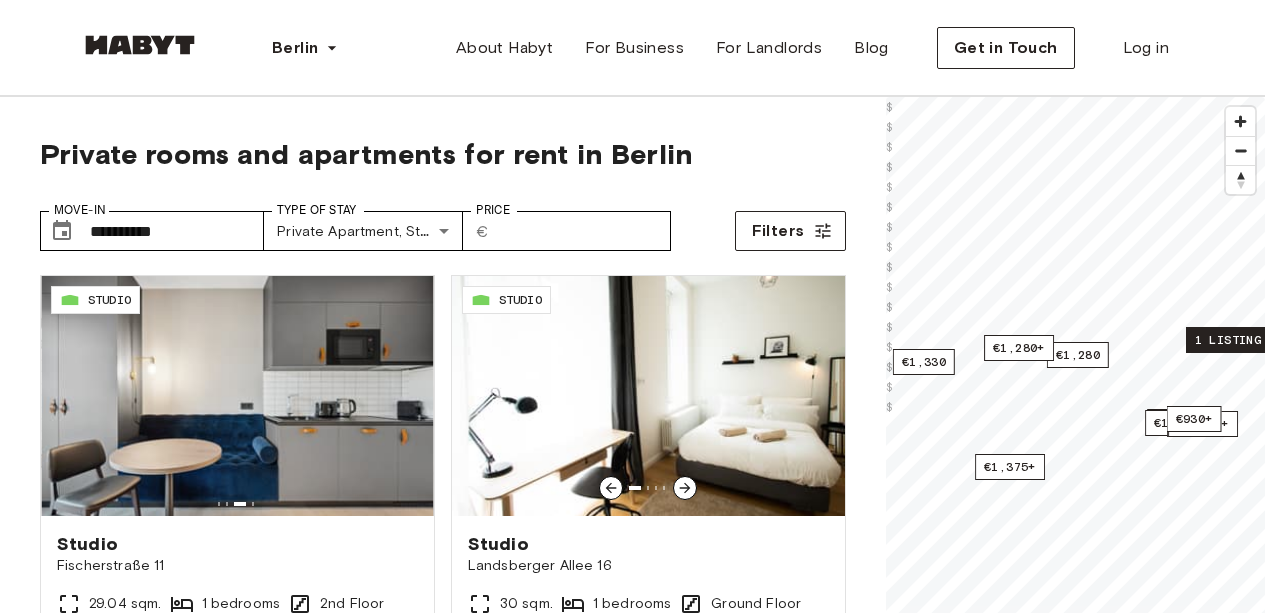 scroll, scrollTop: 0, scrollLeft: 0, axis: both 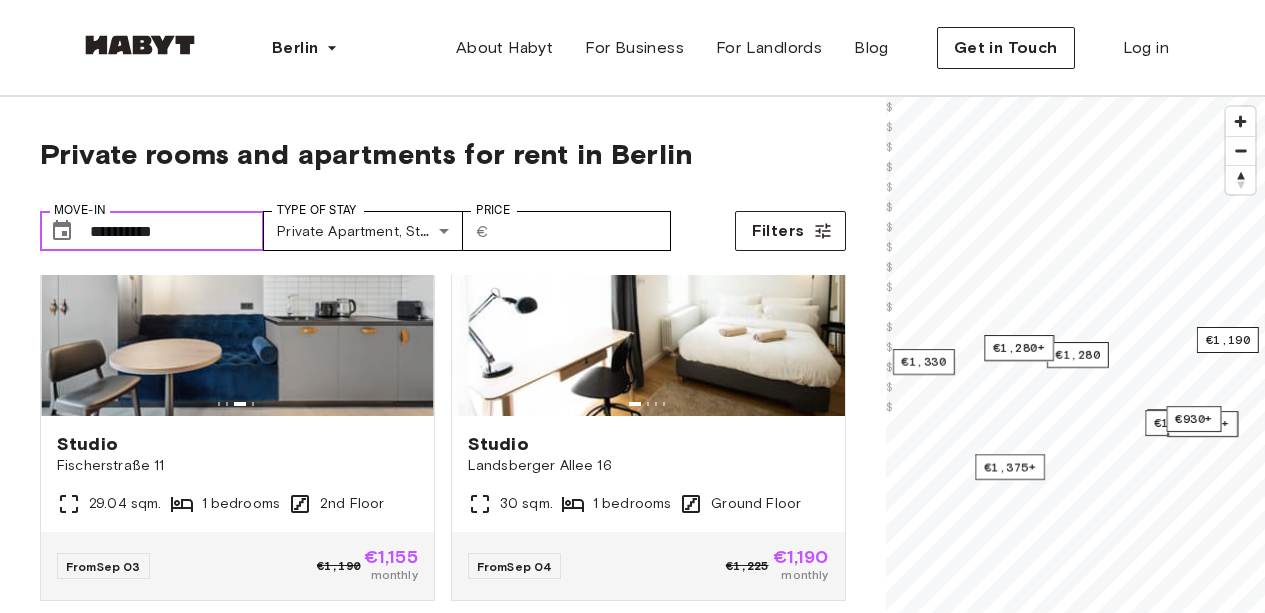 click on "**********" at bounding box center [177, 231] 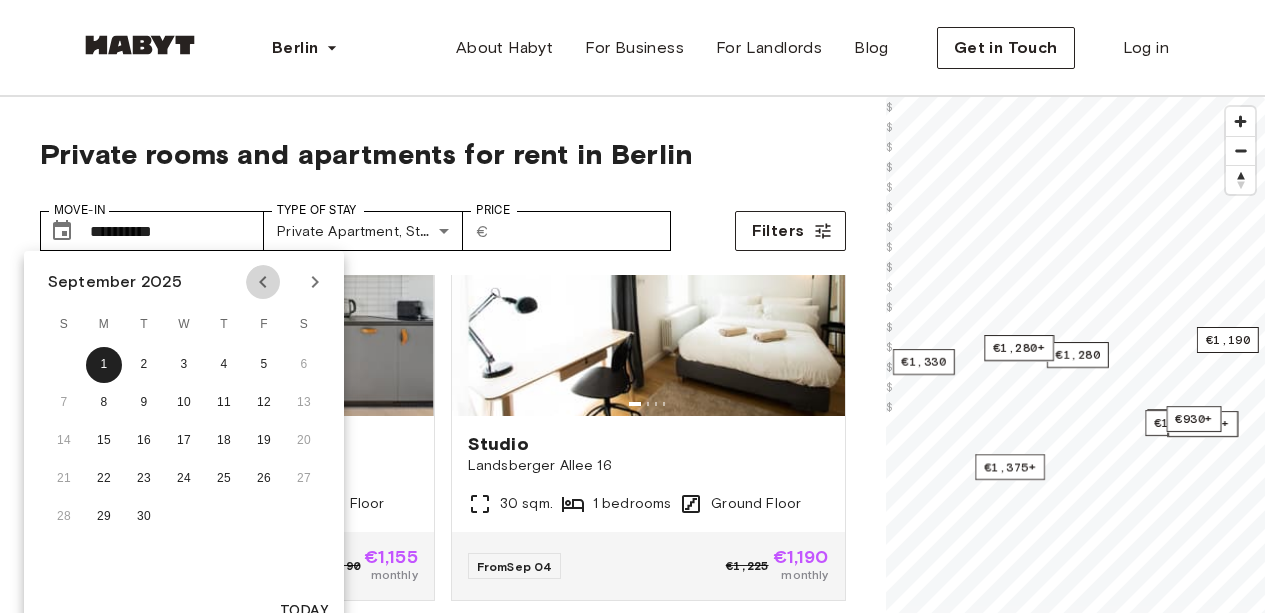 click 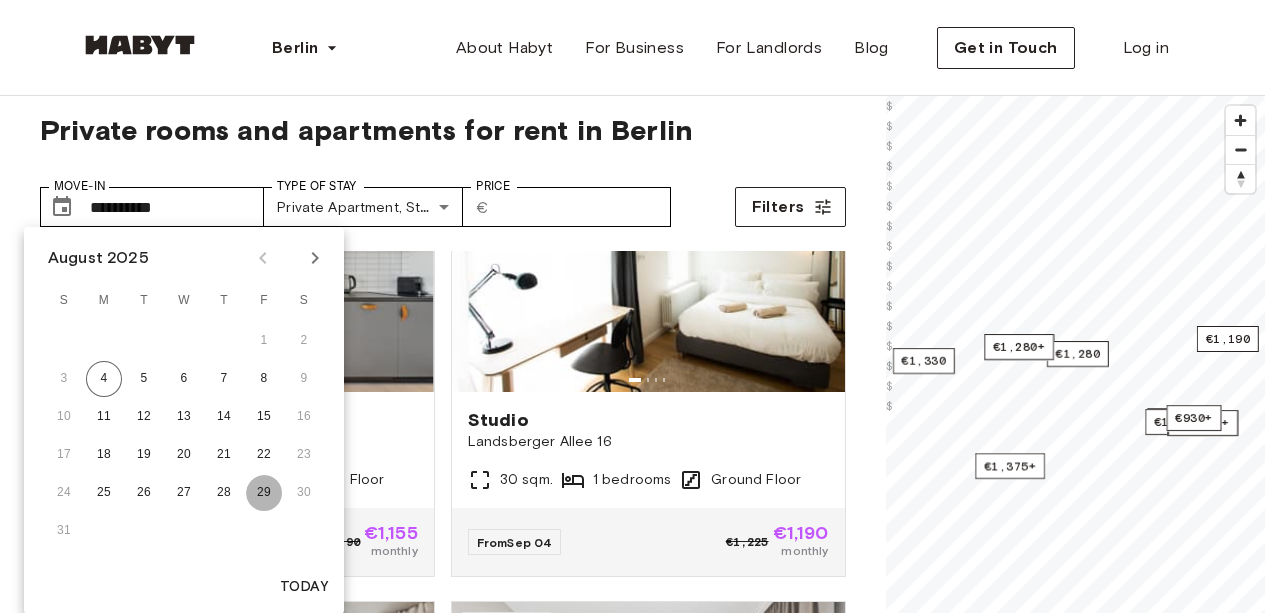click on "29" at bounding box center [264, 493] 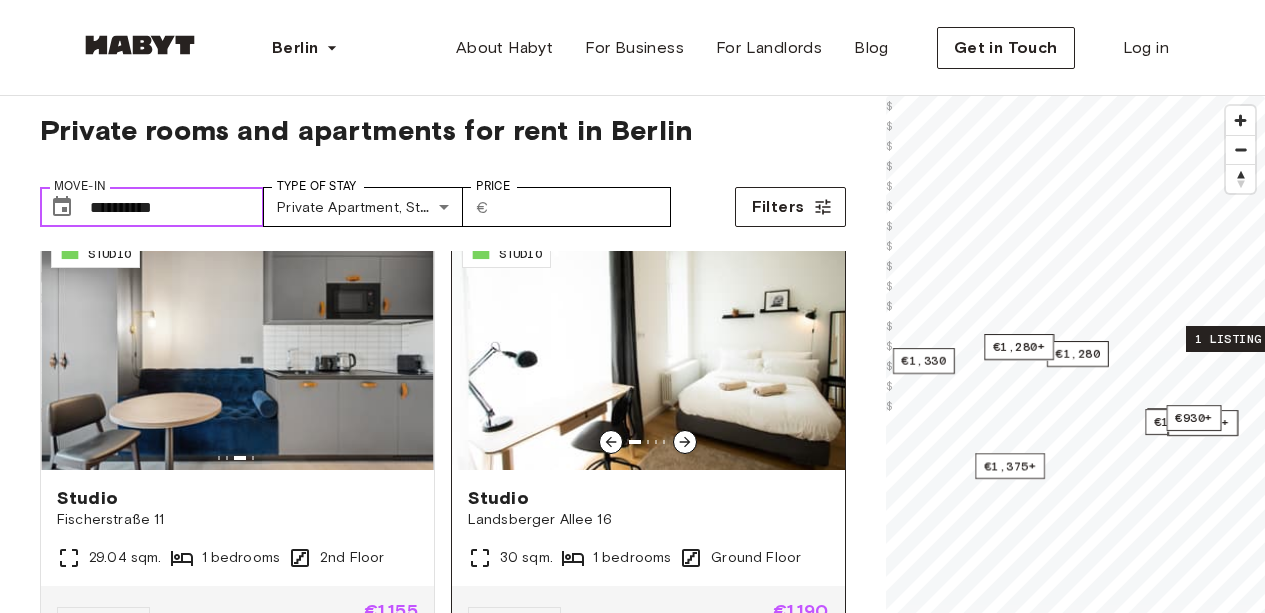 scroll, scrollTop: 0, scrollLeft: 0, axis: both 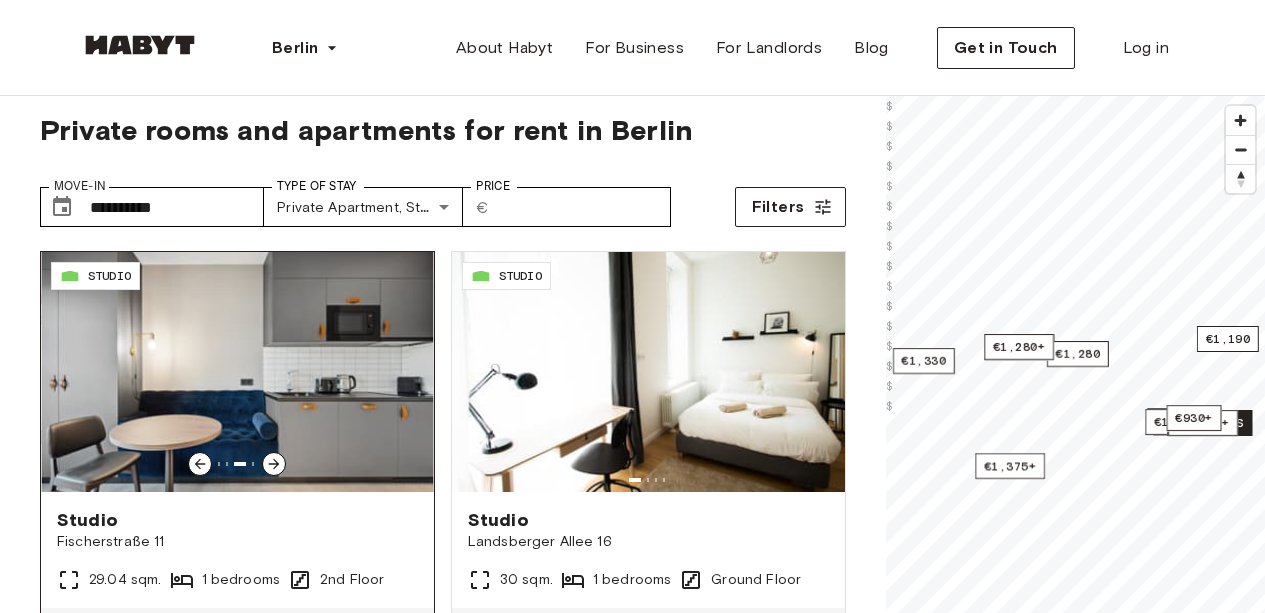 click 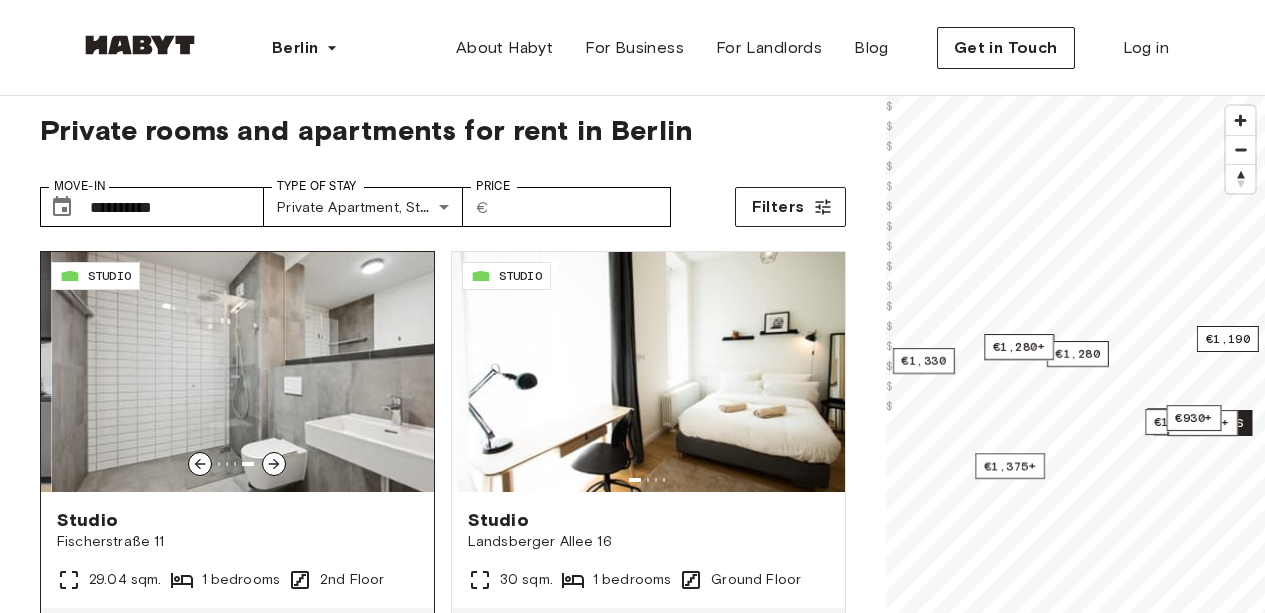 click 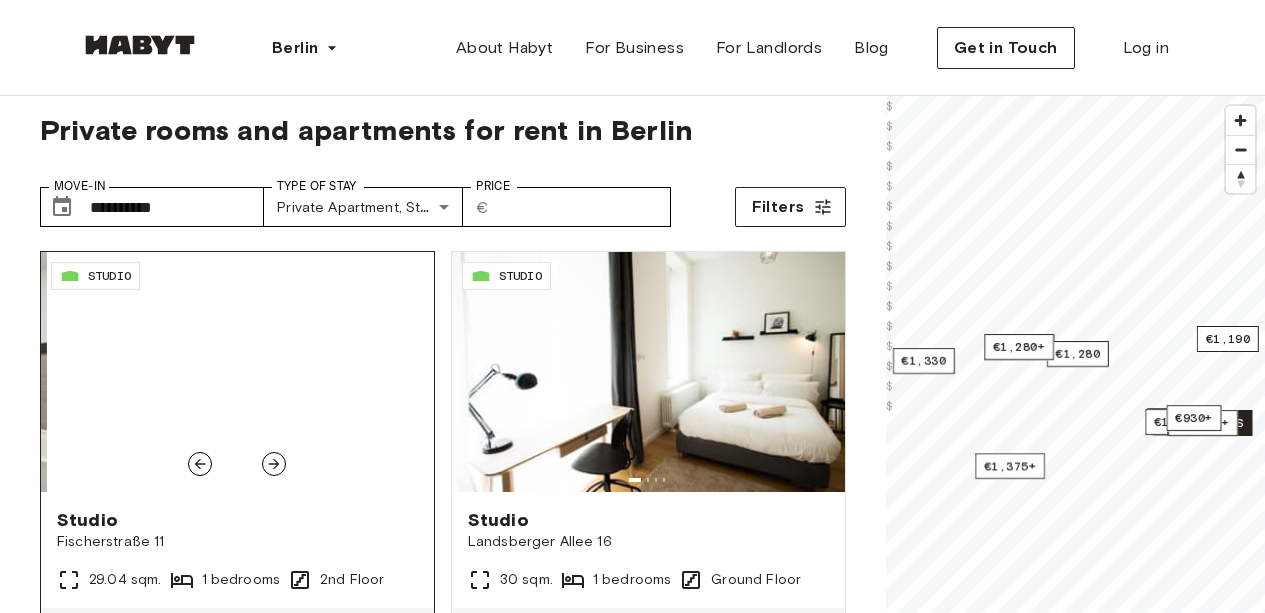 click 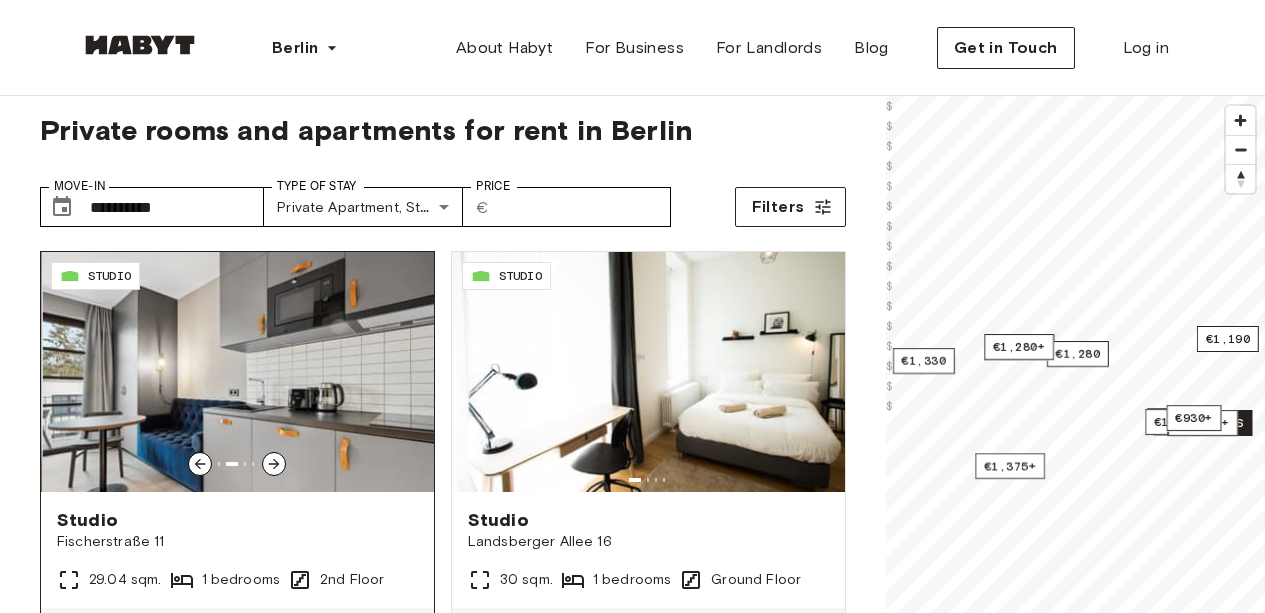 click 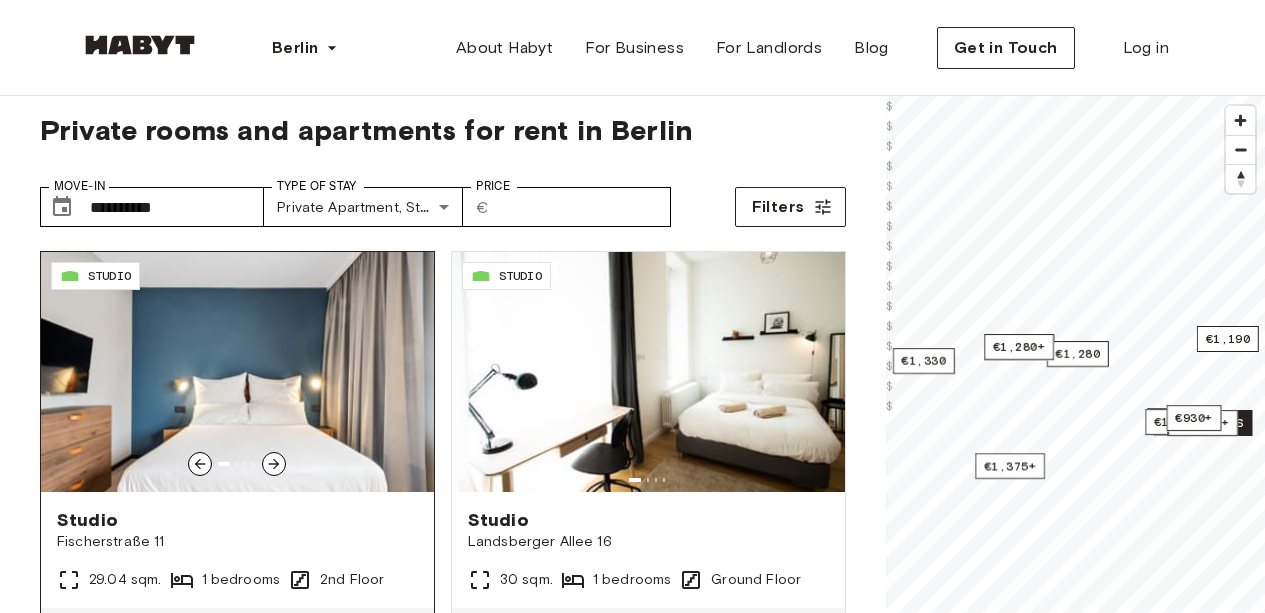 click 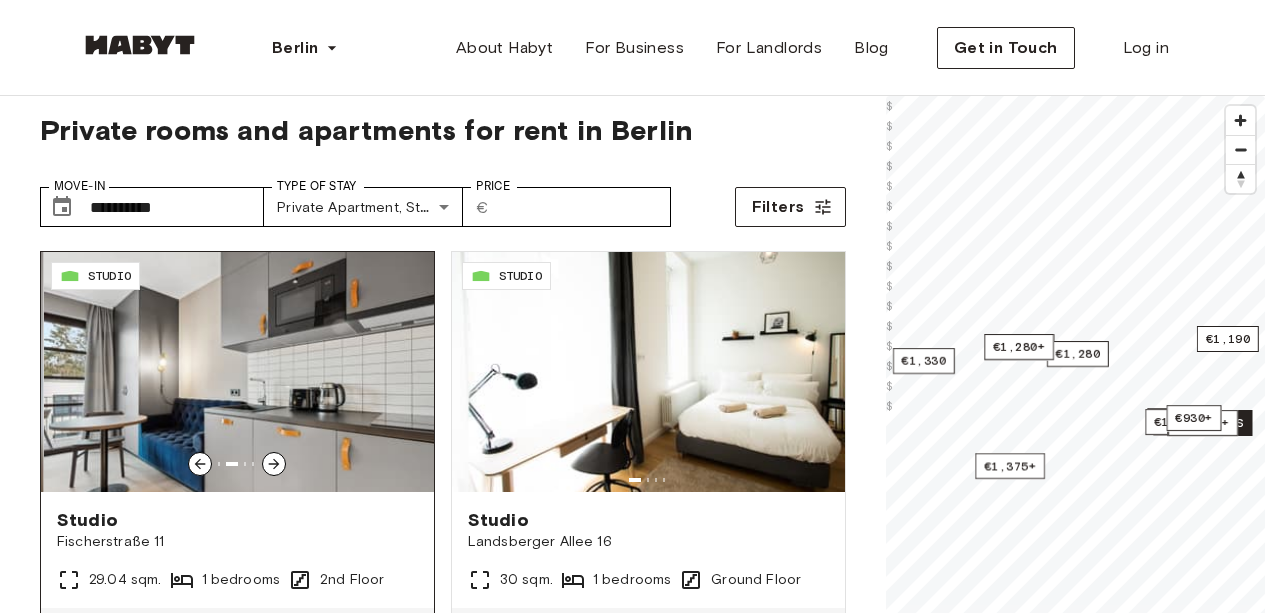 click 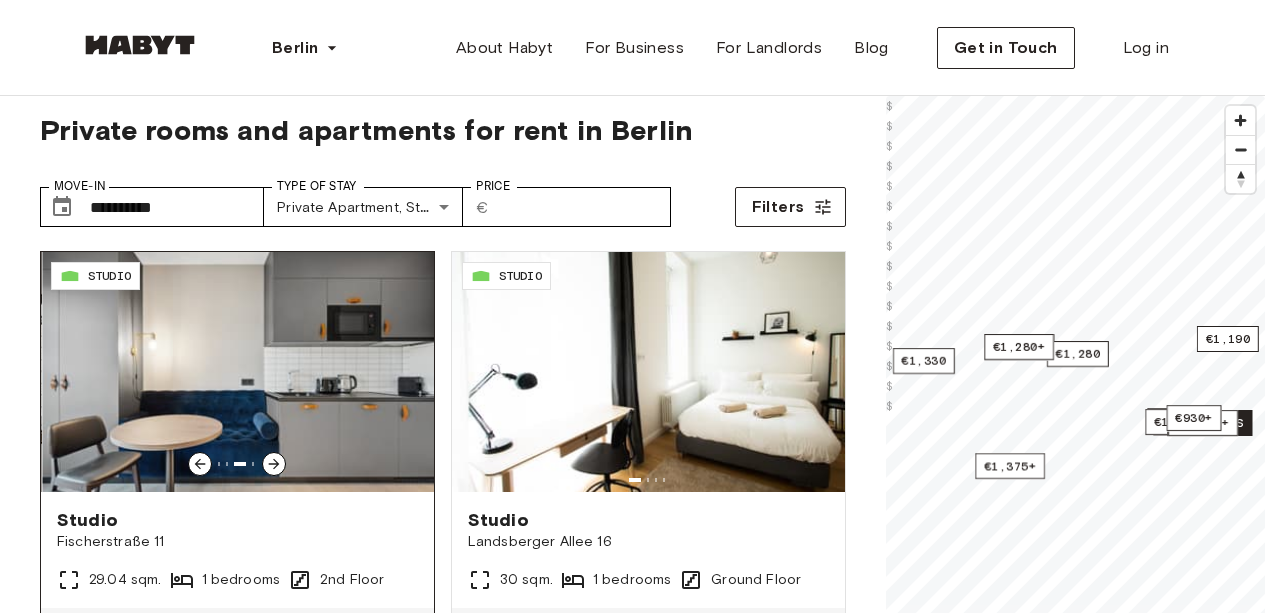 click 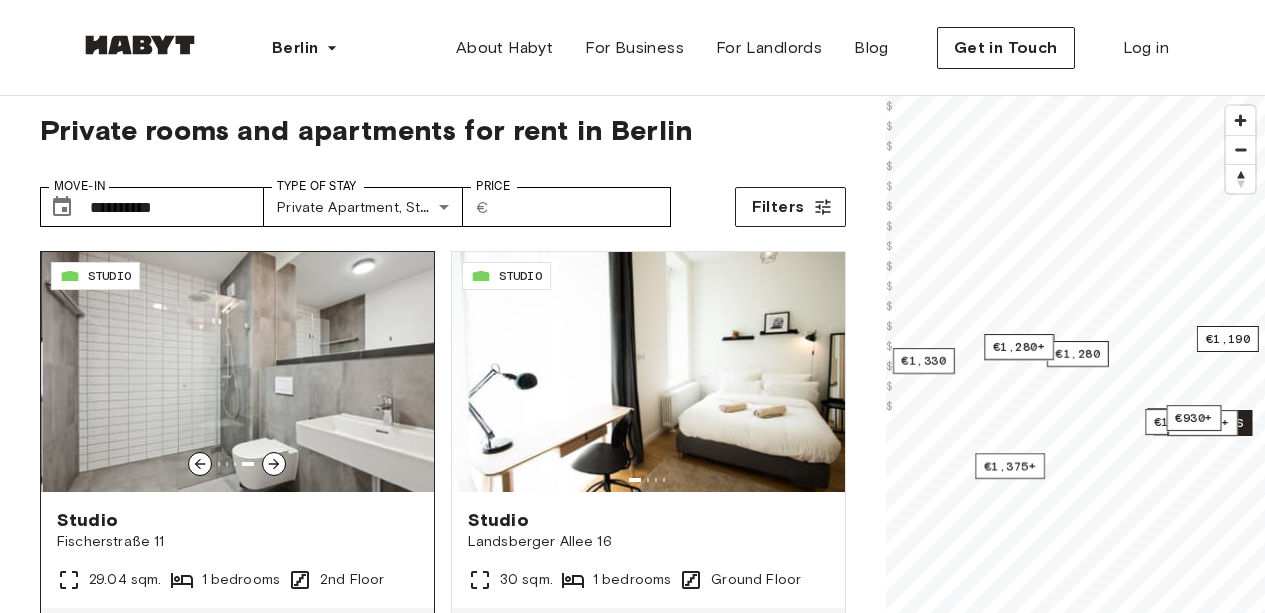 click 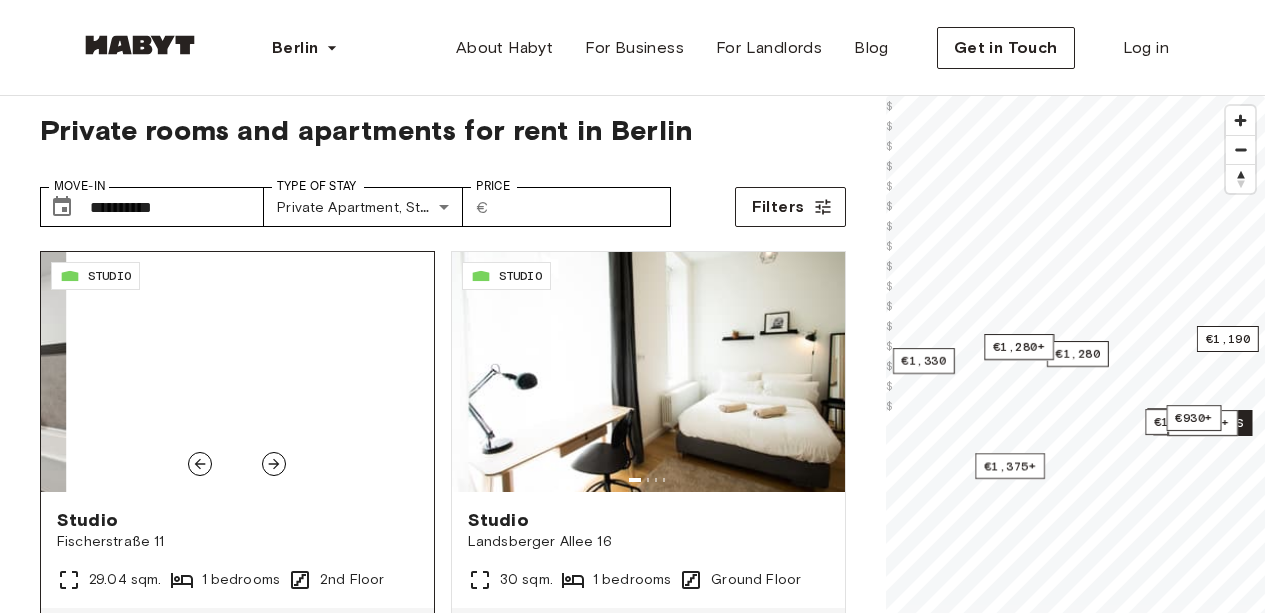 click 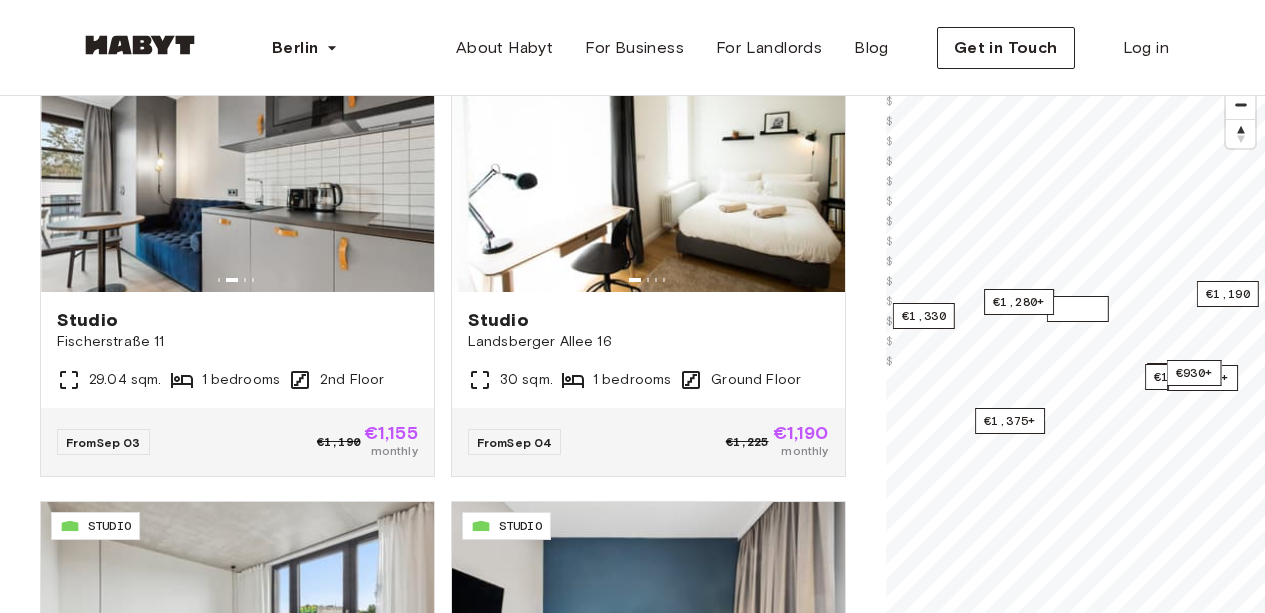scroll, scrollTop: 124, scrollLeft: 0, axis: vertical 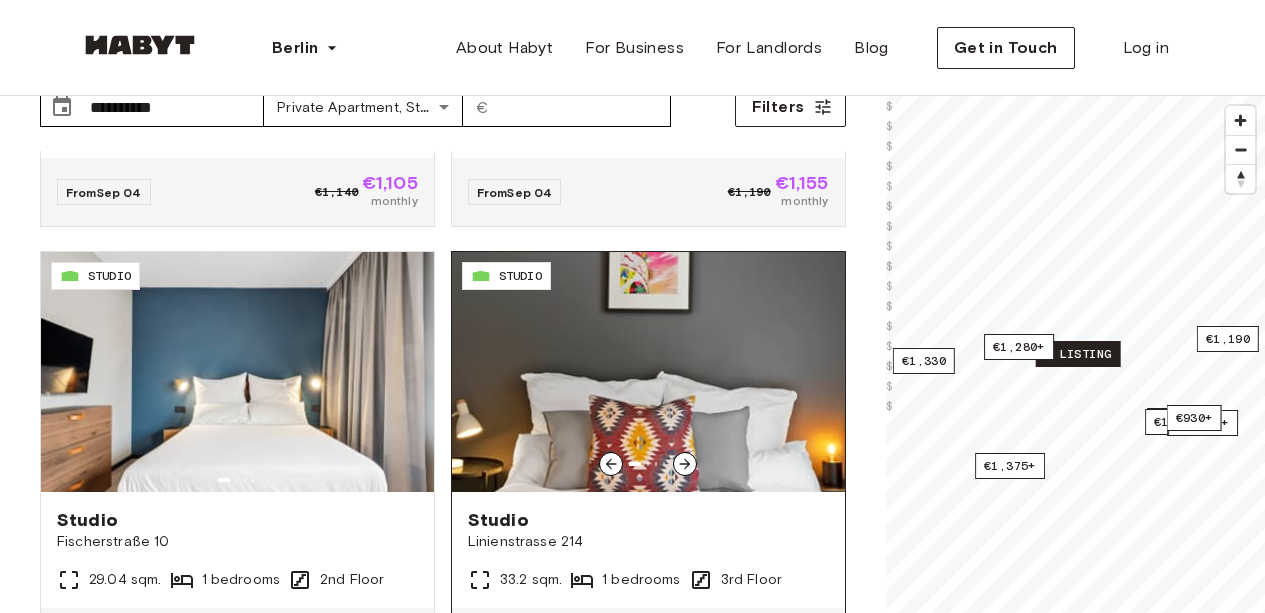 click 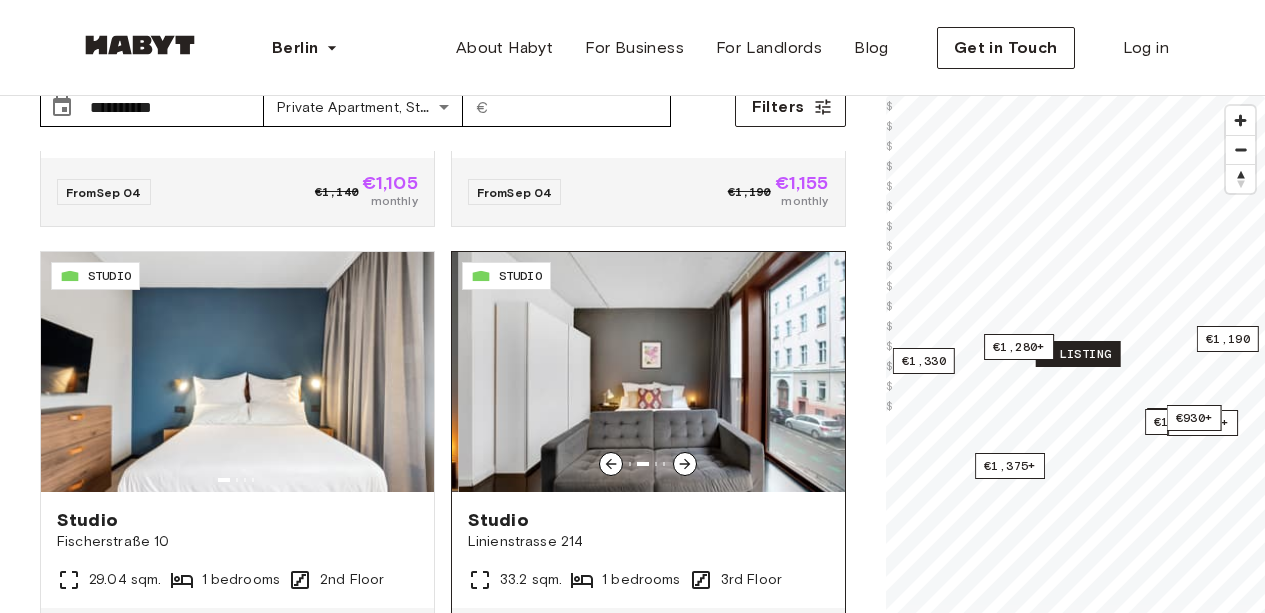 click 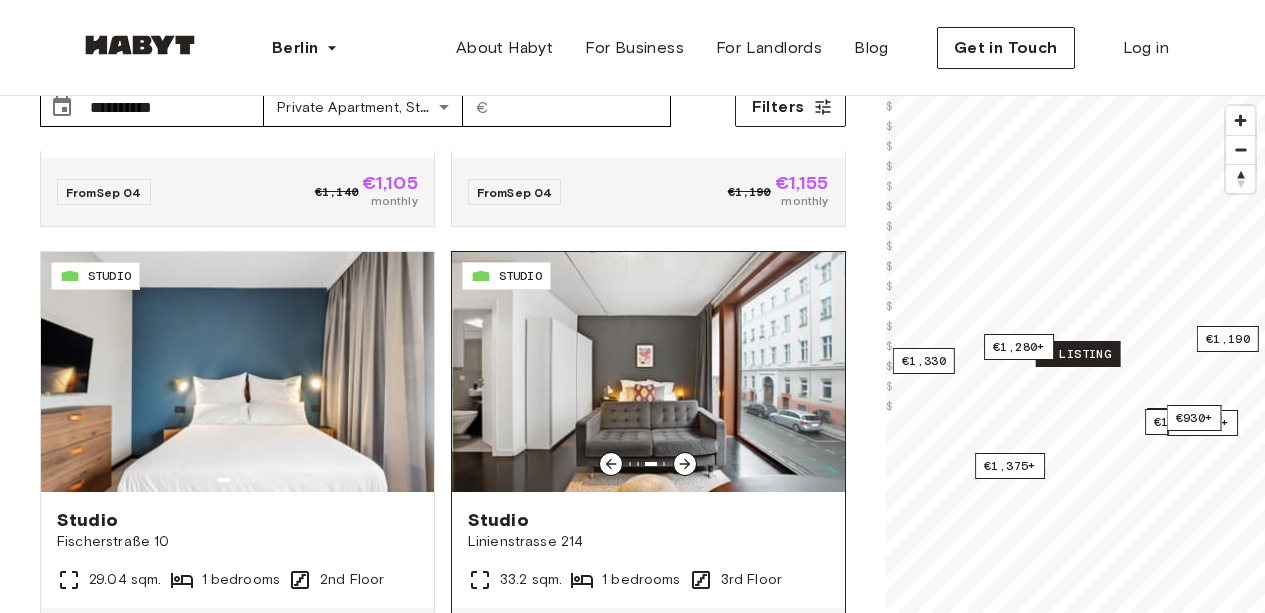 click 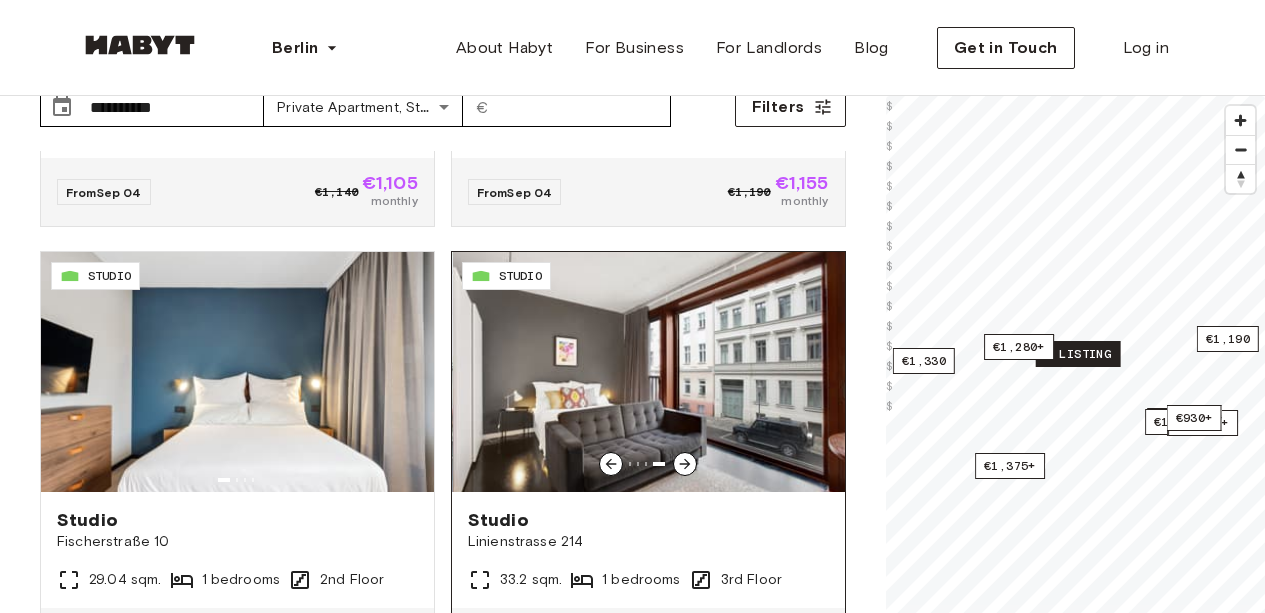 click 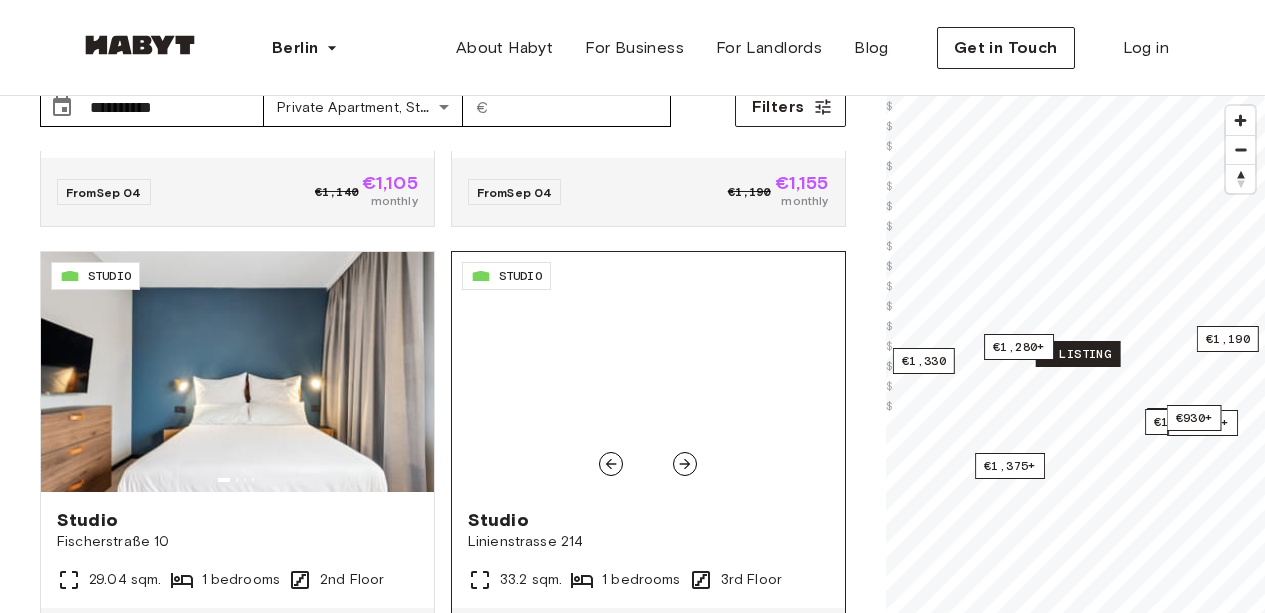 click 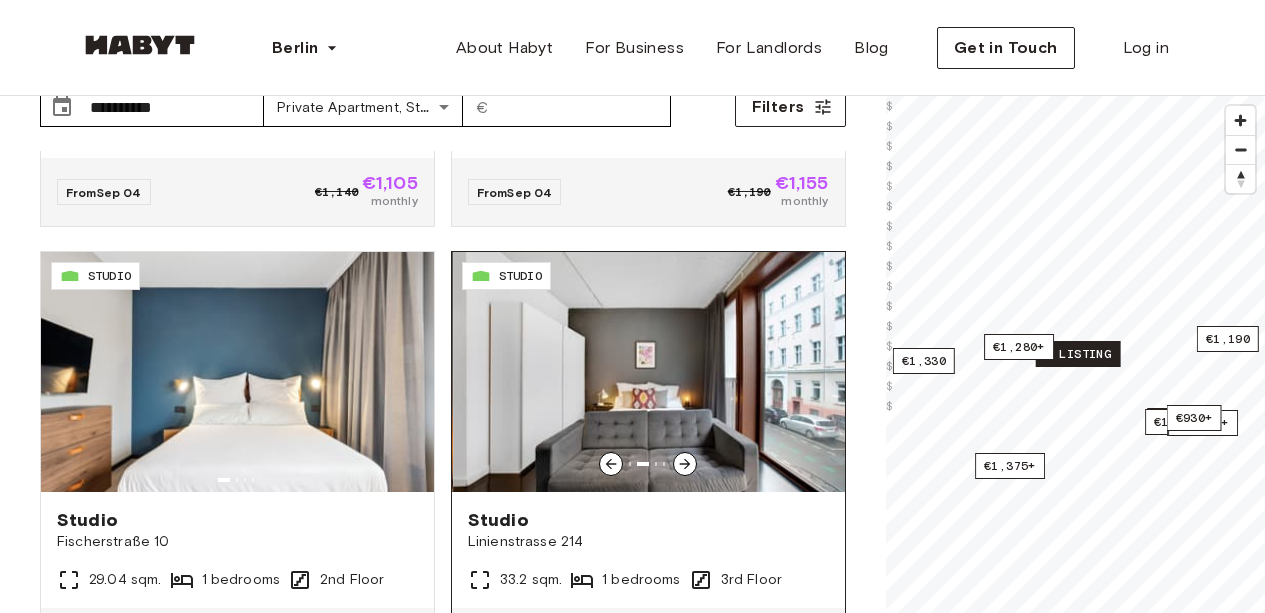click 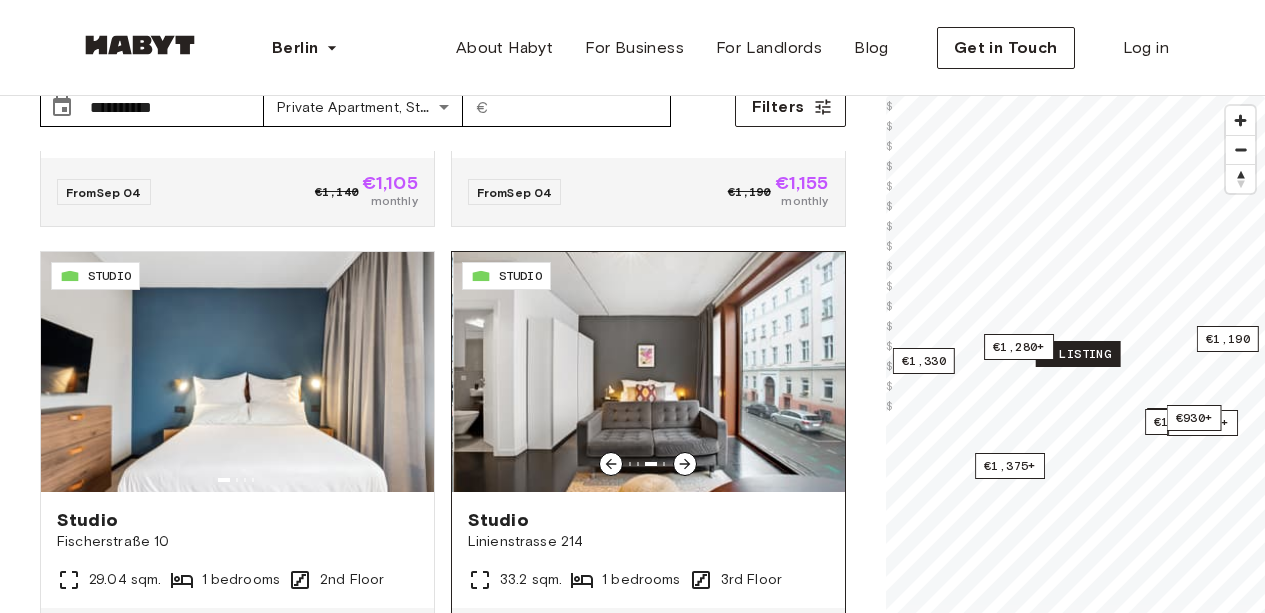click 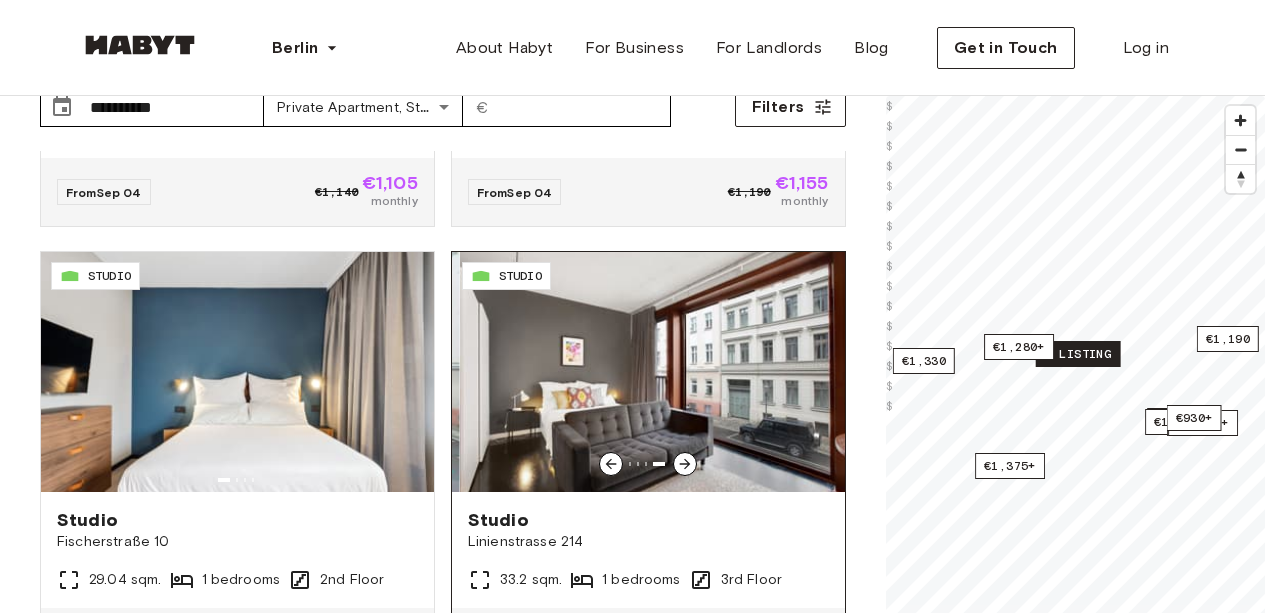 click 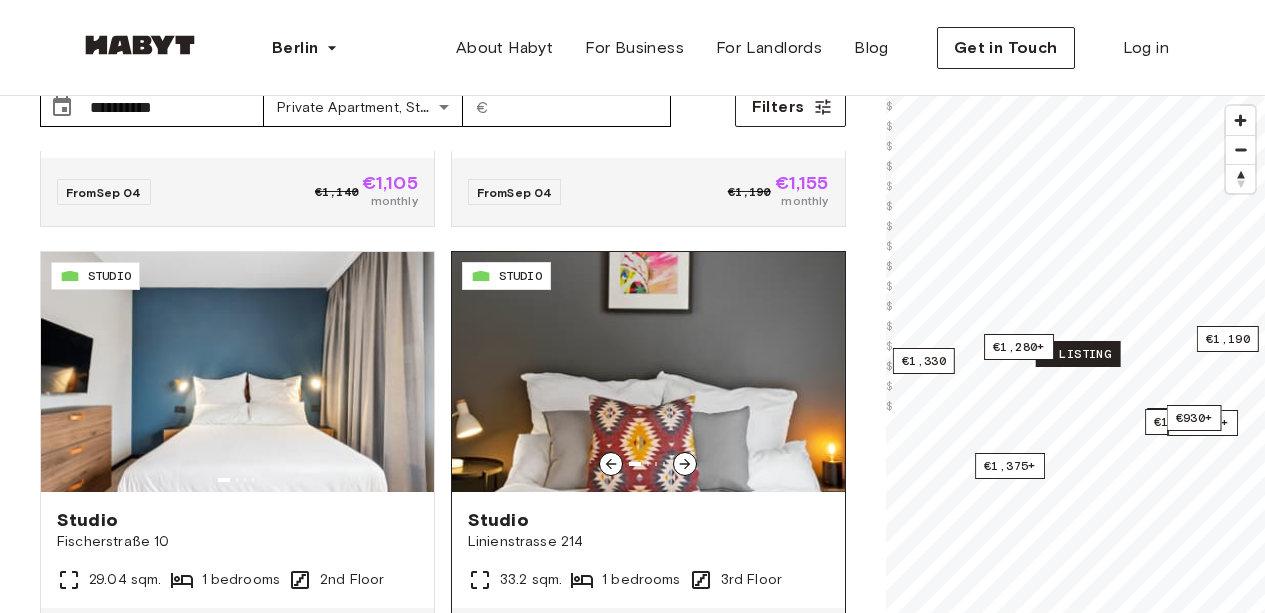 click 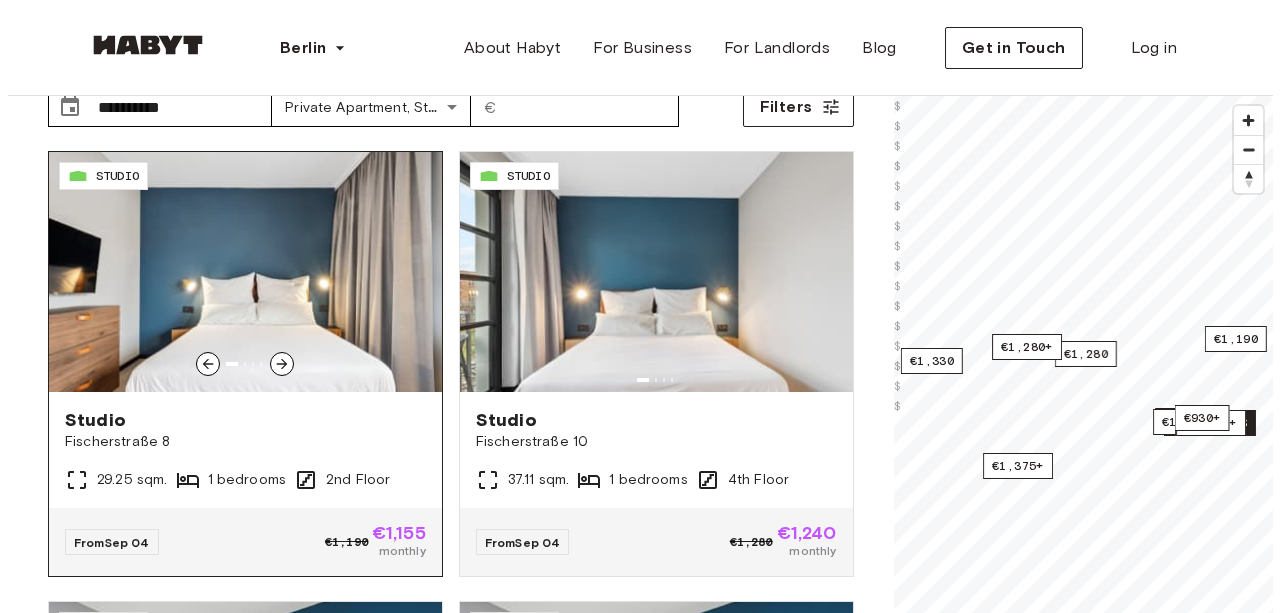 scroll, scrollTop: 1500, scrollLeft: 0, axis: vertical 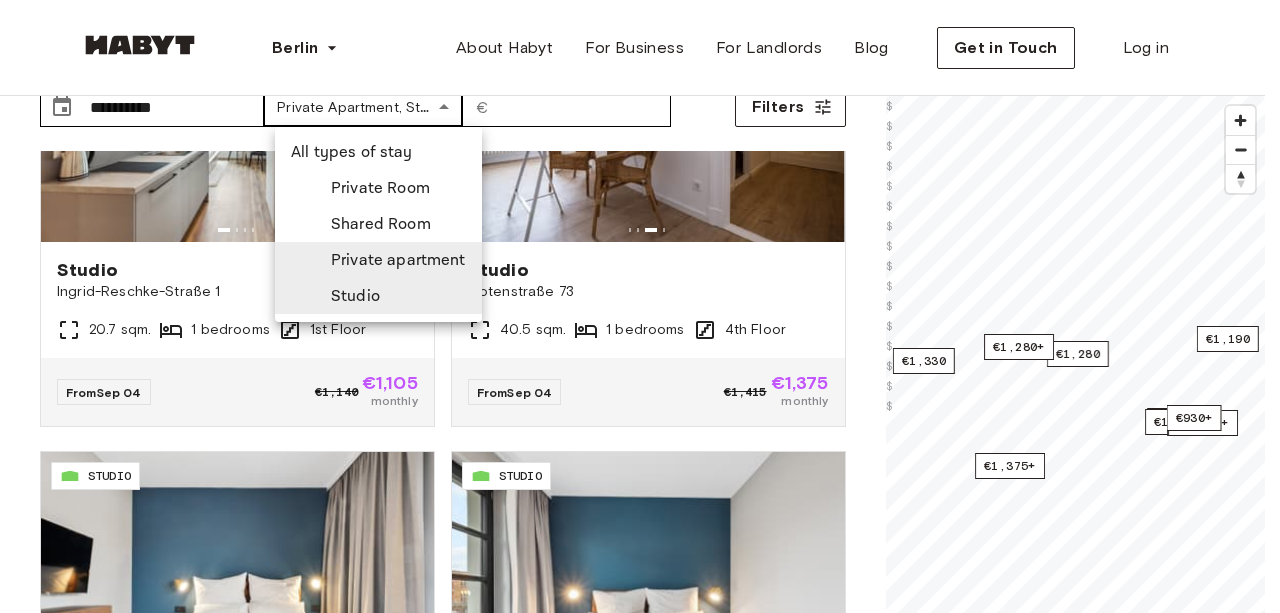click on "**********" at bounding box center [640, 2297] 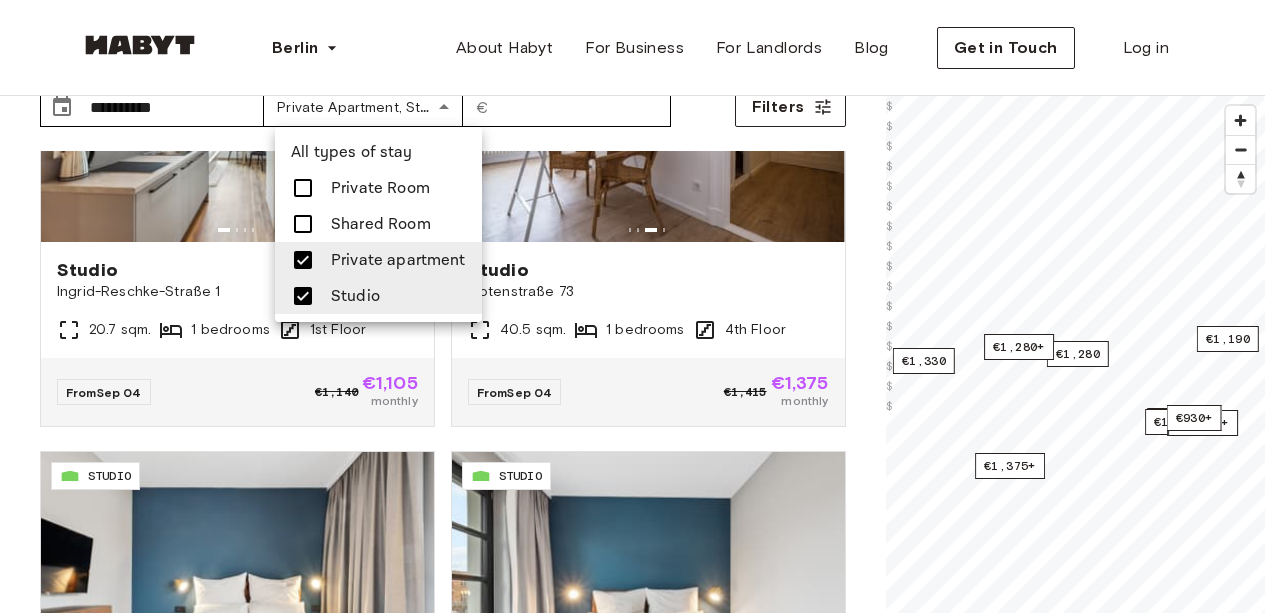 click on "Shared Room" at bounding box center (381, 224) 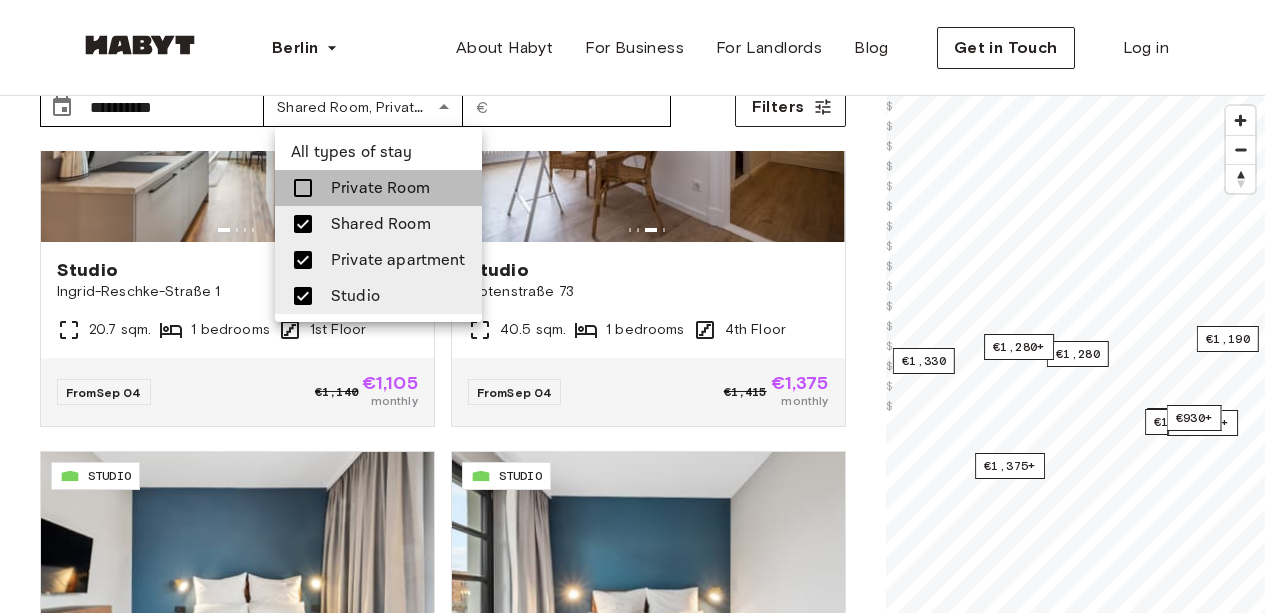 click on "Private Room" at bounding box center (380, 188) 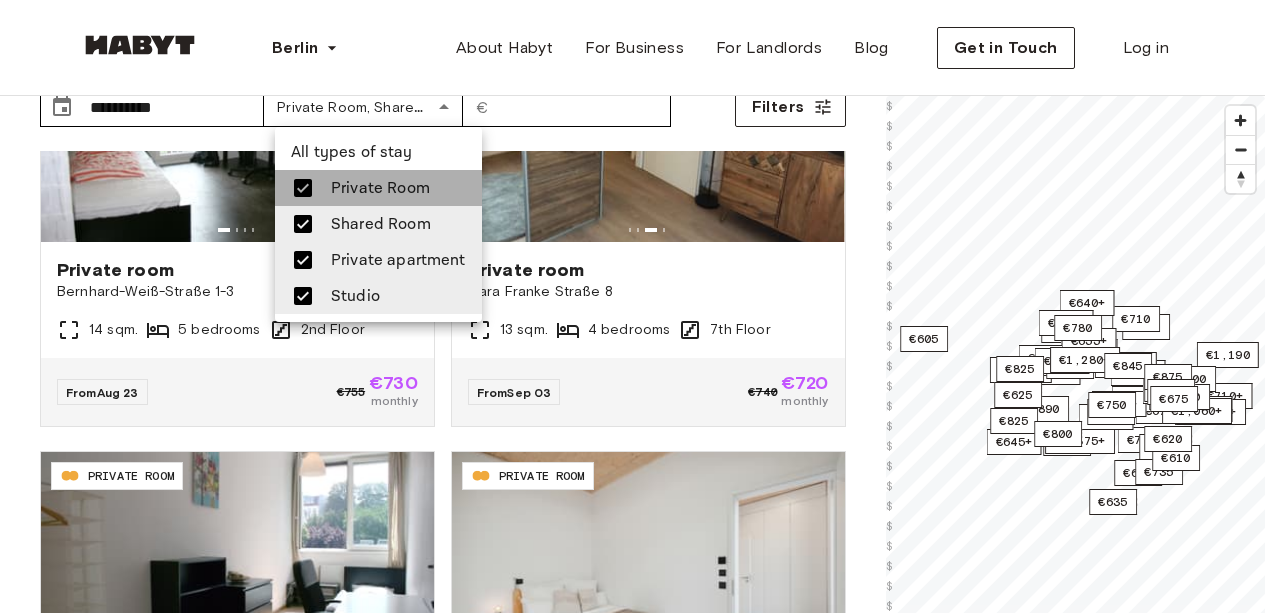 click on "Private Room" at bounding box center (380, 188) 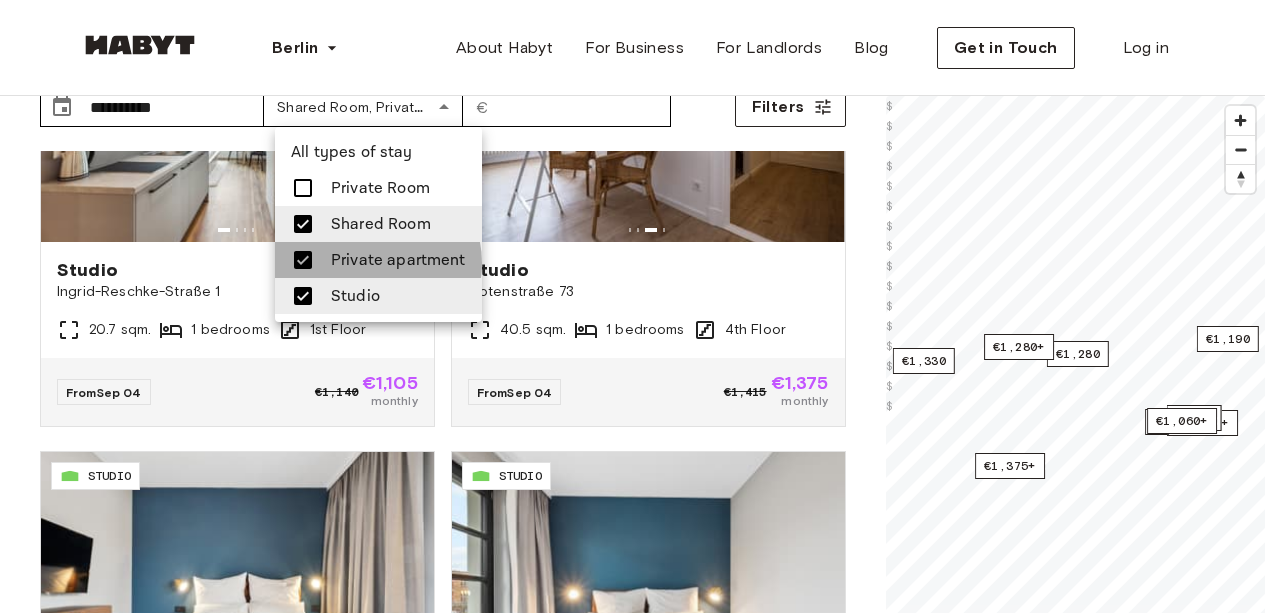 click on "Private apartment" at bounding box center [398, 260] 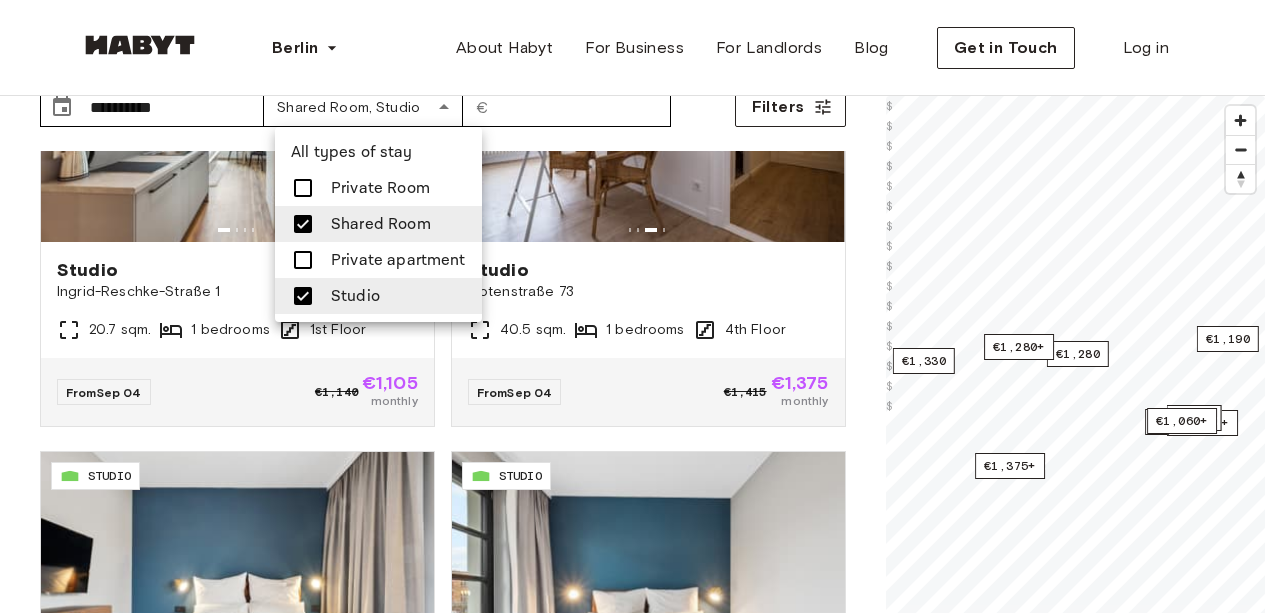 click on "Studio" at bounding box center (355, 296) 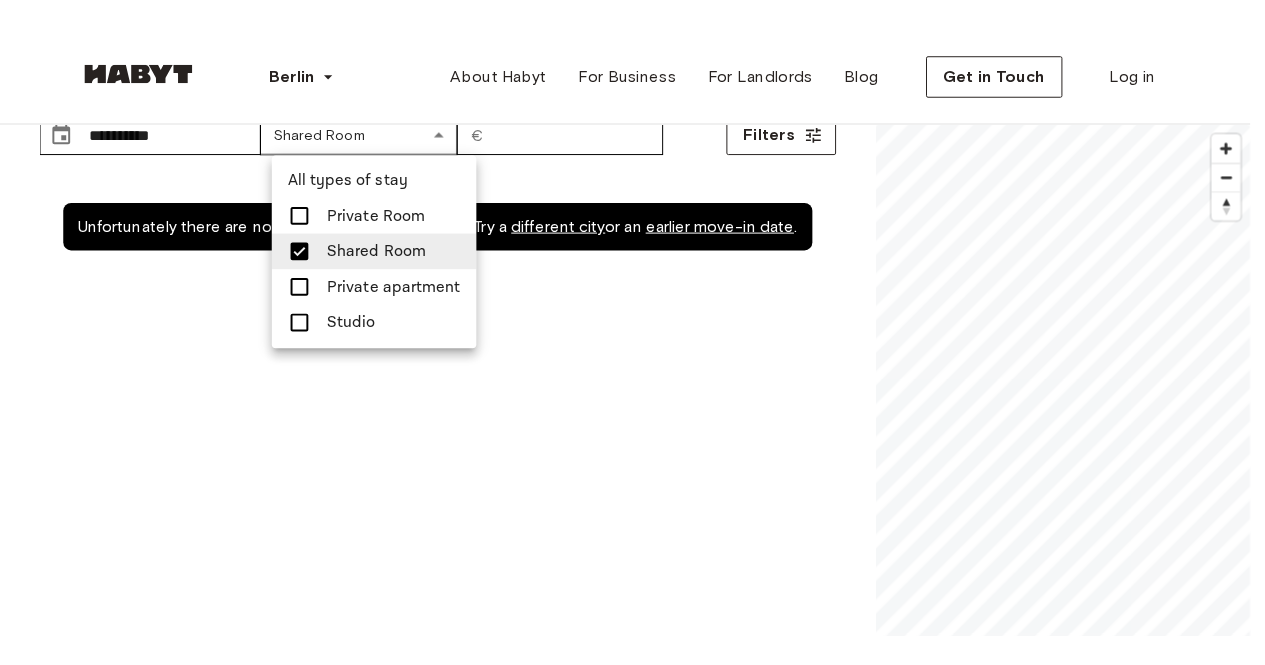 scroll, scrollTop: 0, scrollLeft: 0, axis: both 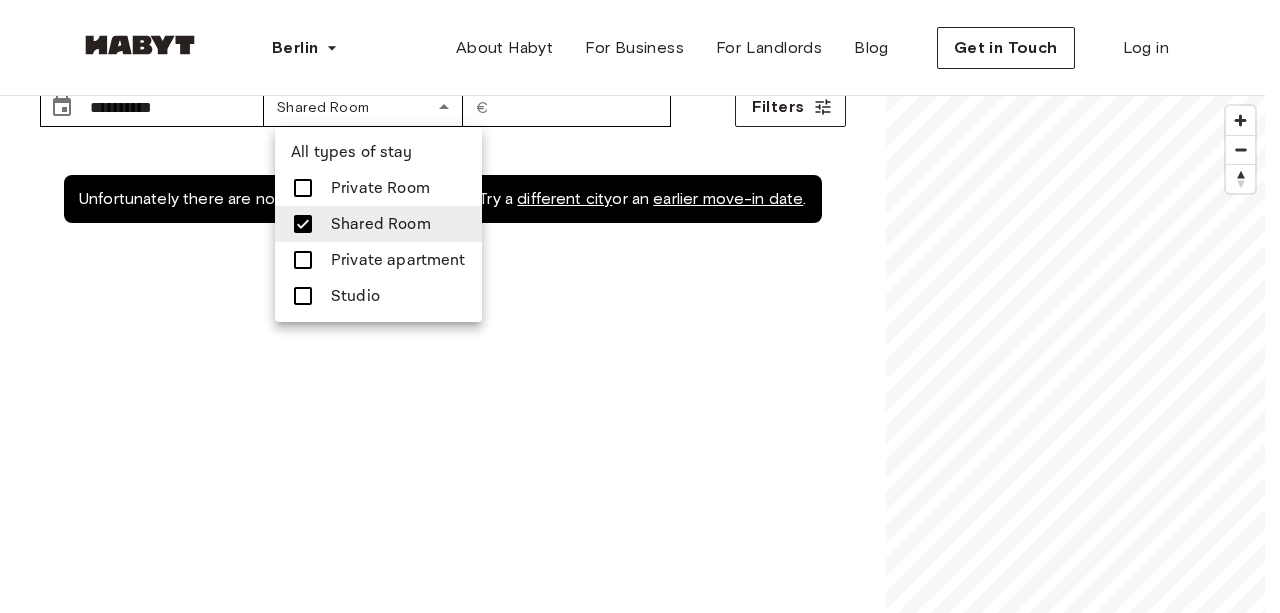 click on "Private apartment" at bounding box center [398, 260] 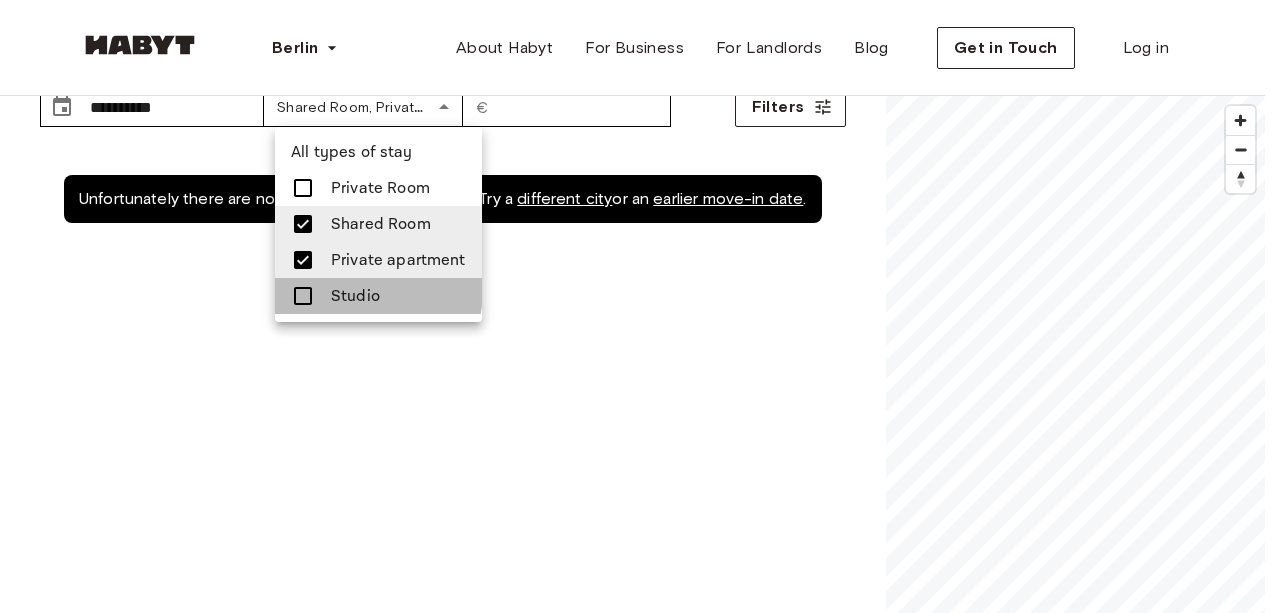 click on "Studio" at bounding box center [355, 296] 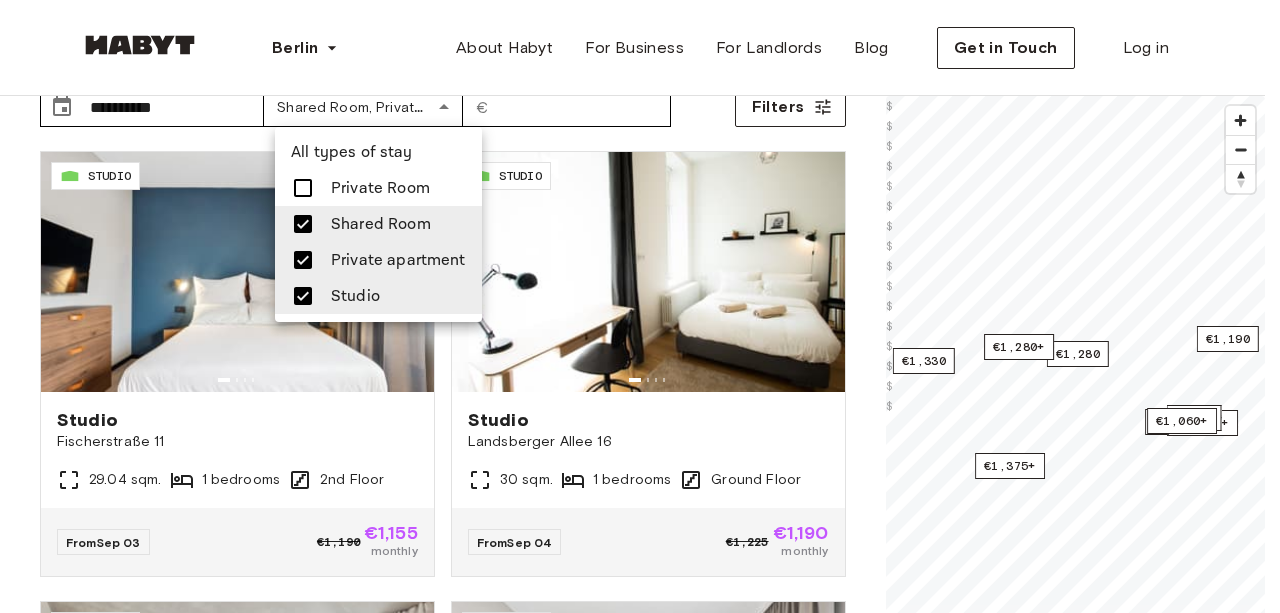 click on "Private Room" at bounding box center (380, 188) 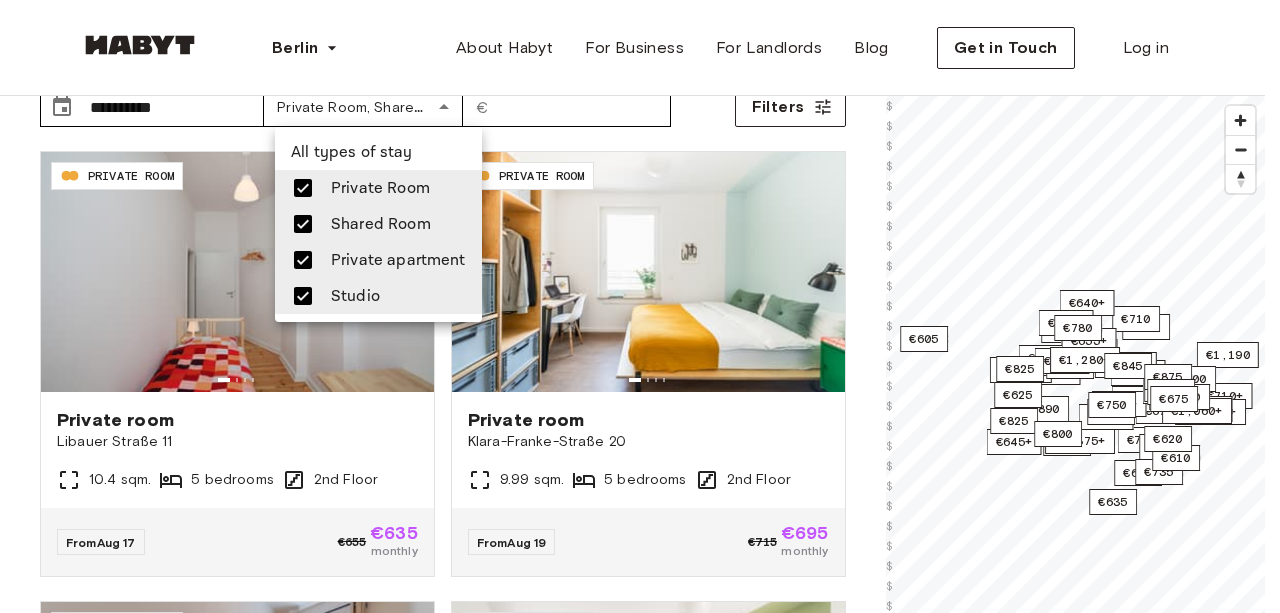 click on "Private Room" at bounding box center [378, 188] 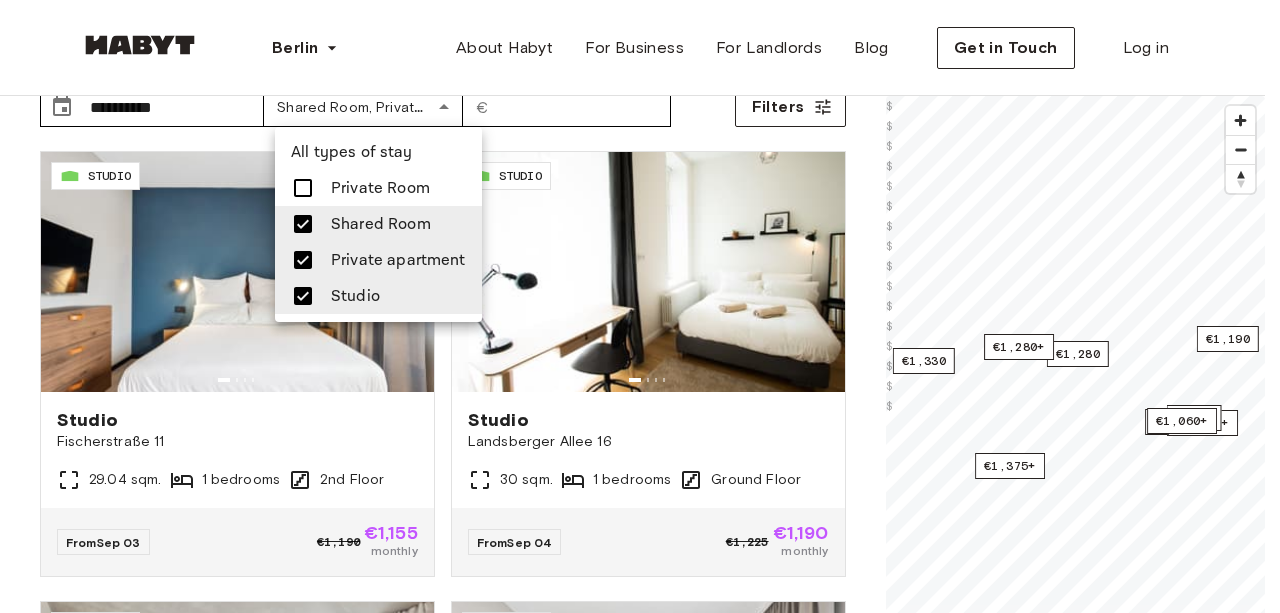 click on "Shared Room" at bounding box center [381, 224] 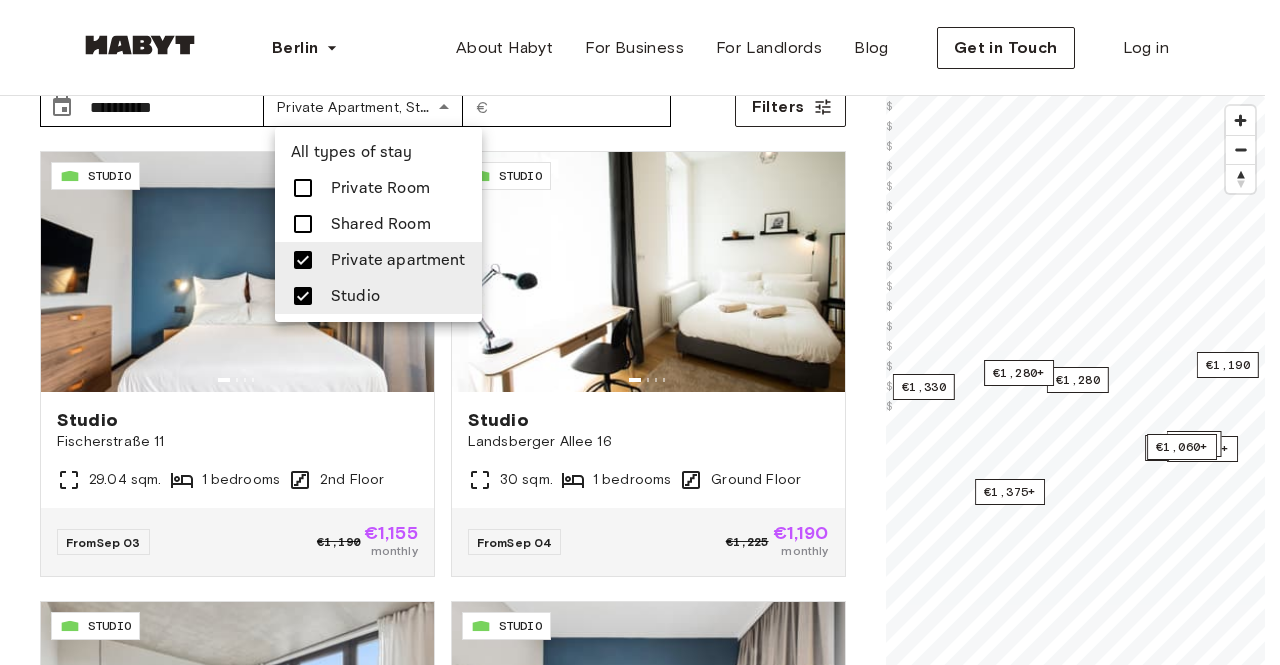 click at bounding box center [640, 332] 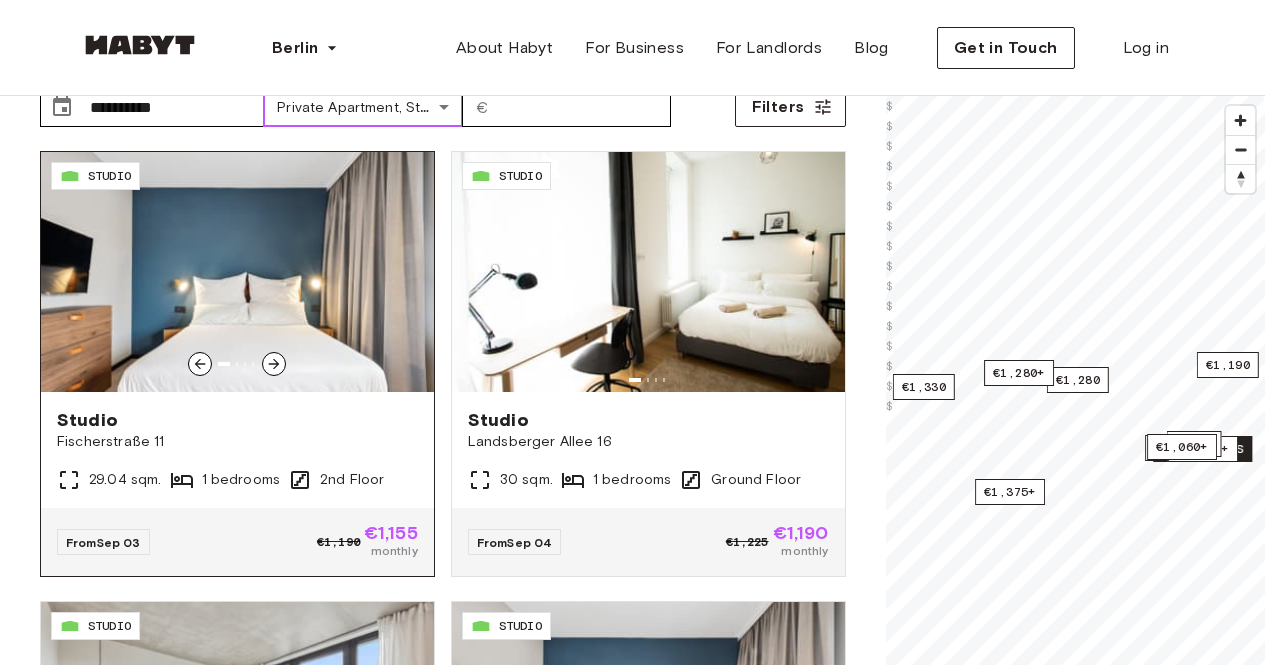 click at bounding box center (237, 272) 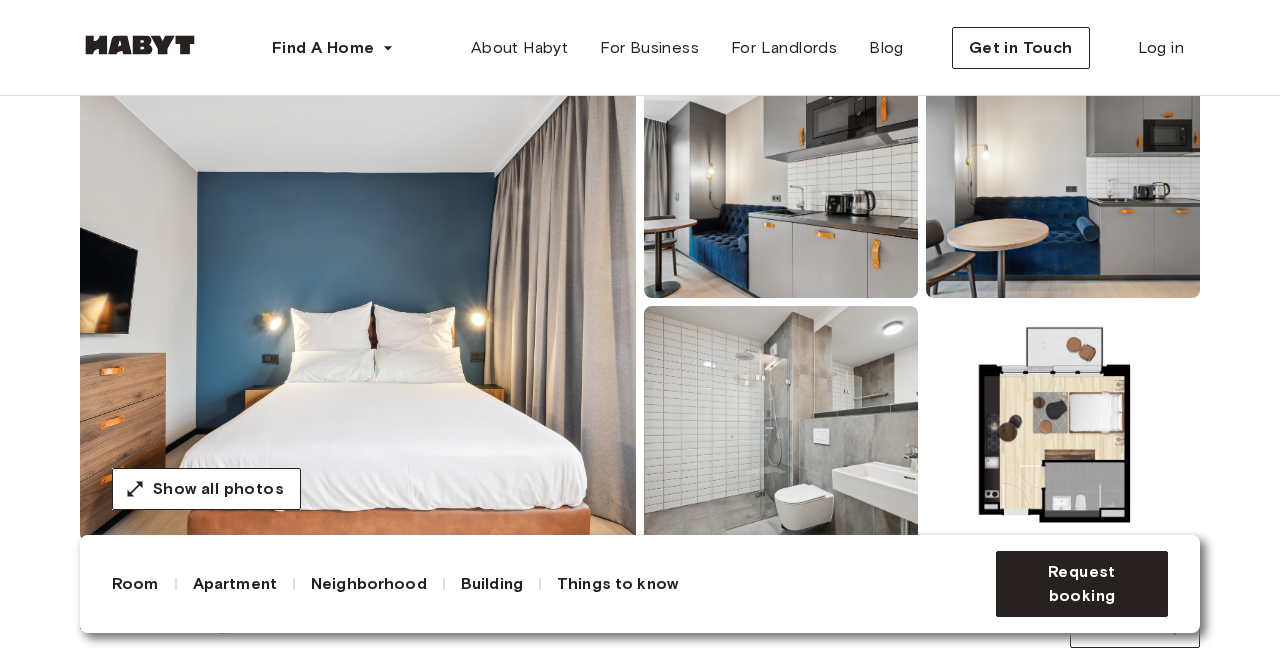 scroll, scrollTop: 200, scrollLeft: 0, axis: vertical 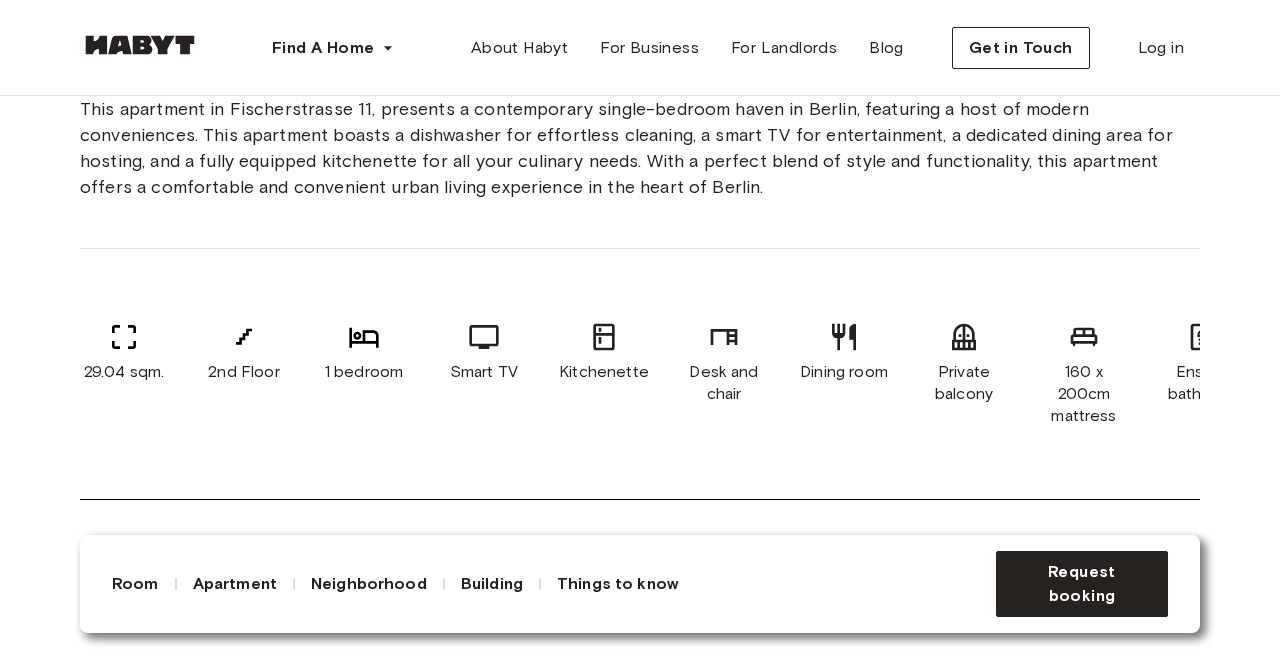 drag, startPoint x: 845, startPoint y: 352, endPoint x: 903, endPoint y: 367, distance: 59.908264 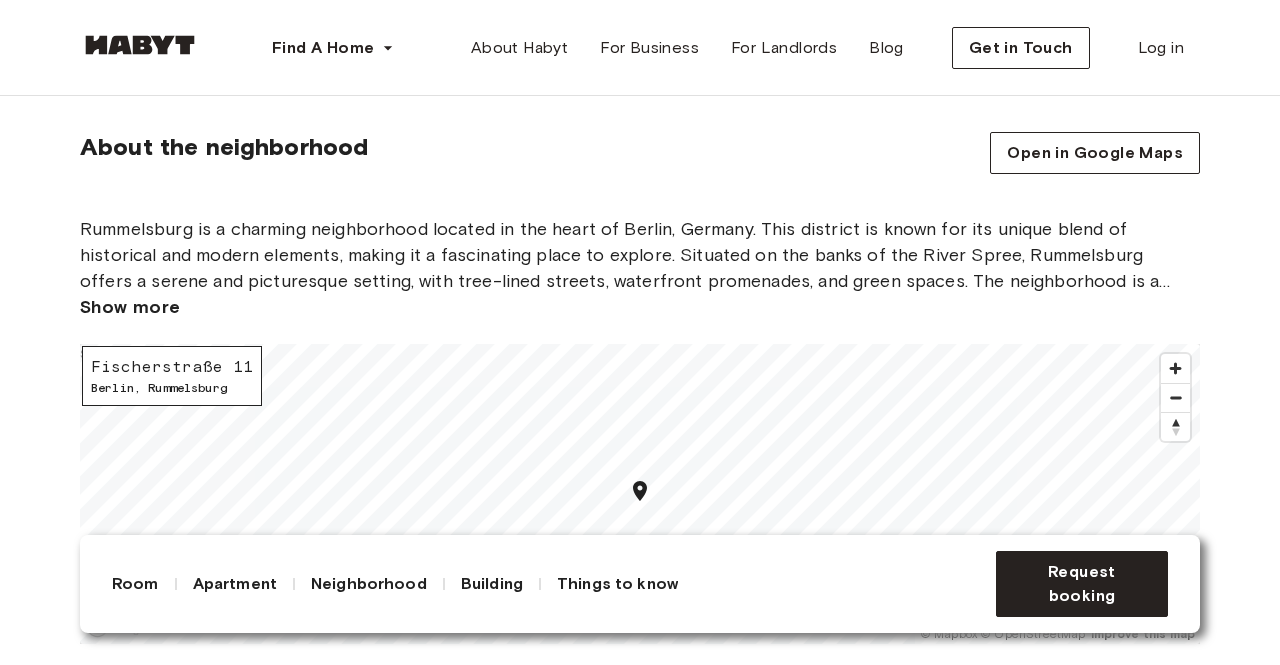 scroll, scrollTop: 2100, scrollLeft: 0, axis: vertical 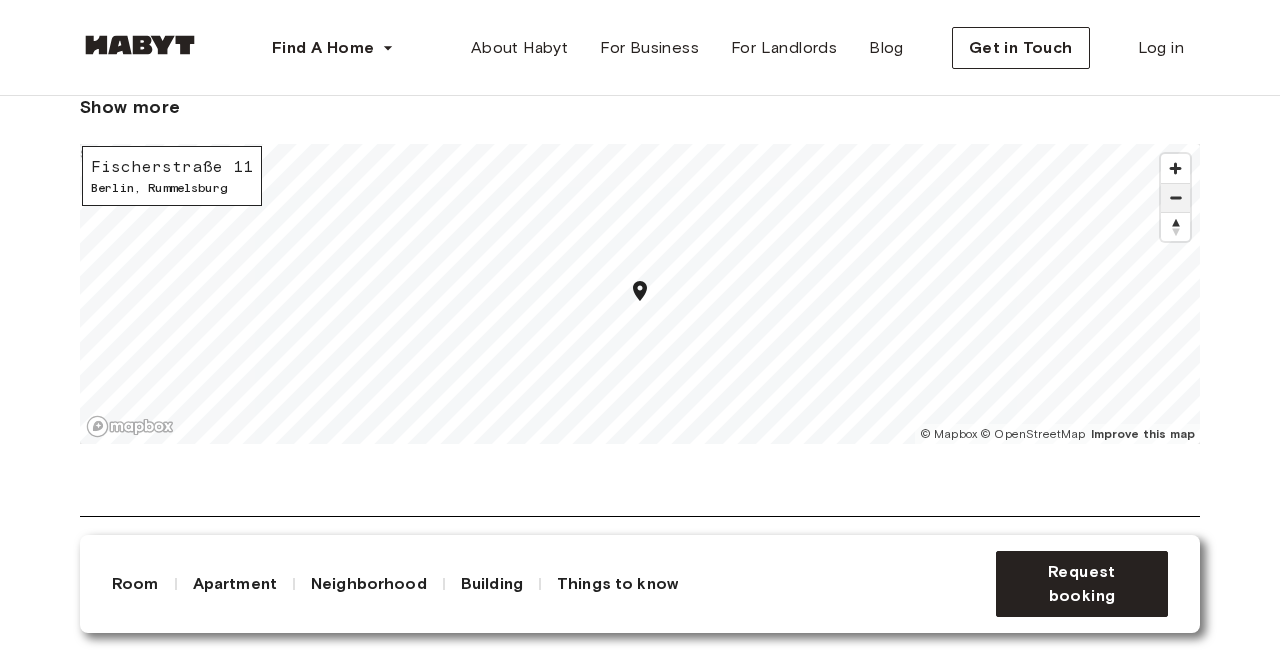 click at bounding box center (1175, 198) 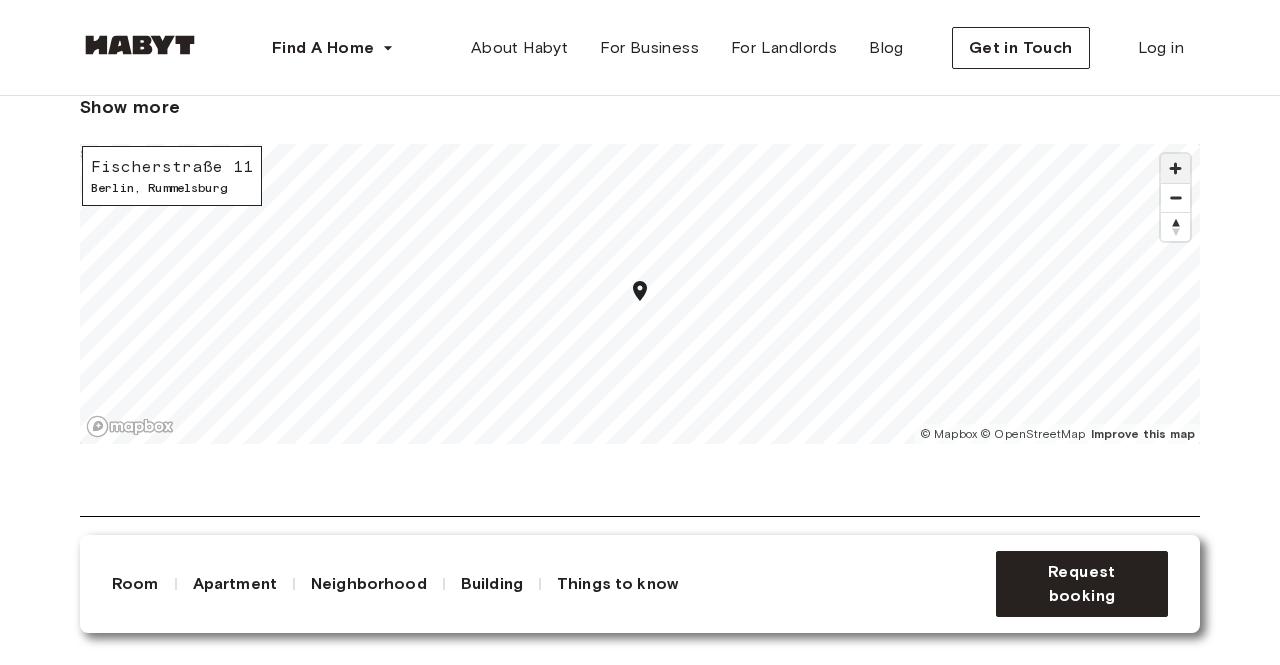 click at bounding box center (1175, 168) 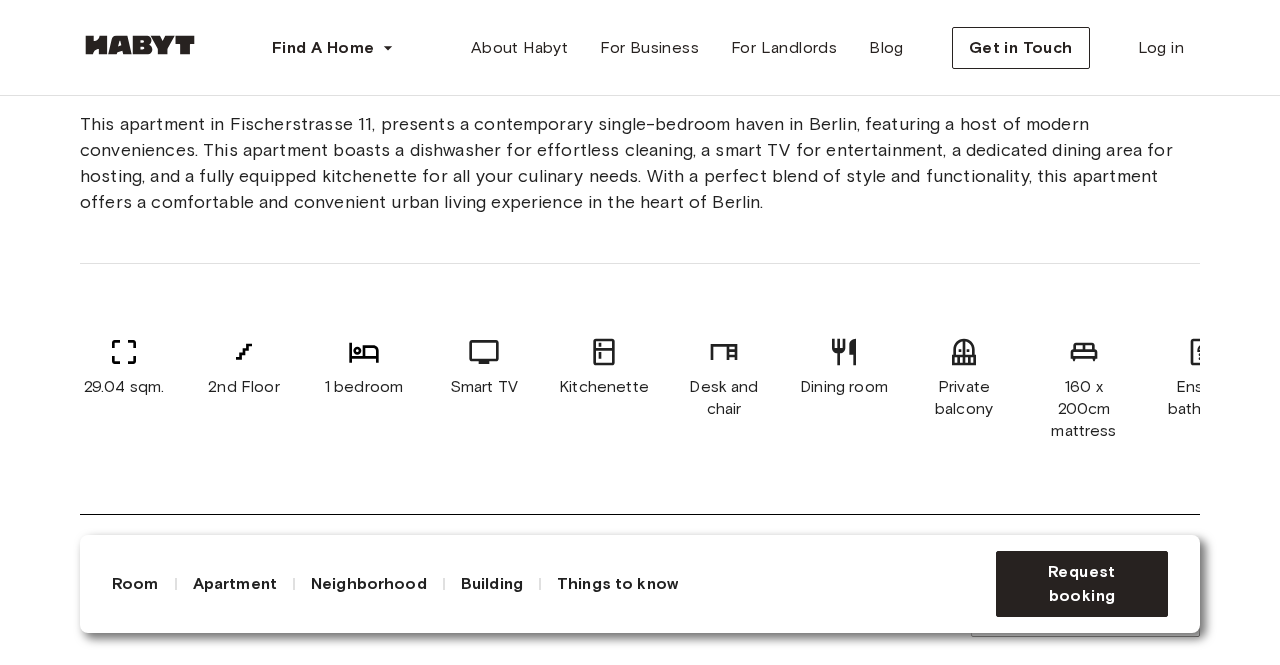 scroll, scrollTop: 537, scrollLeft: 0, axis: vertical 